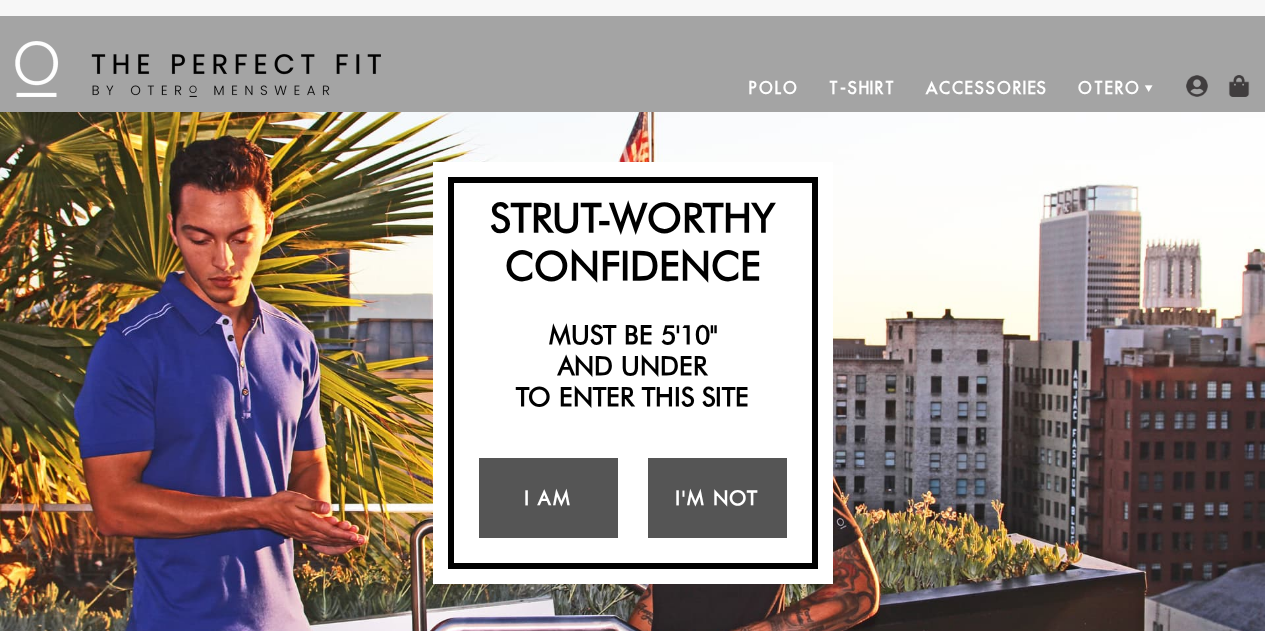 scroll, scrollTop: 0, scrollLeft: 0, axis: both 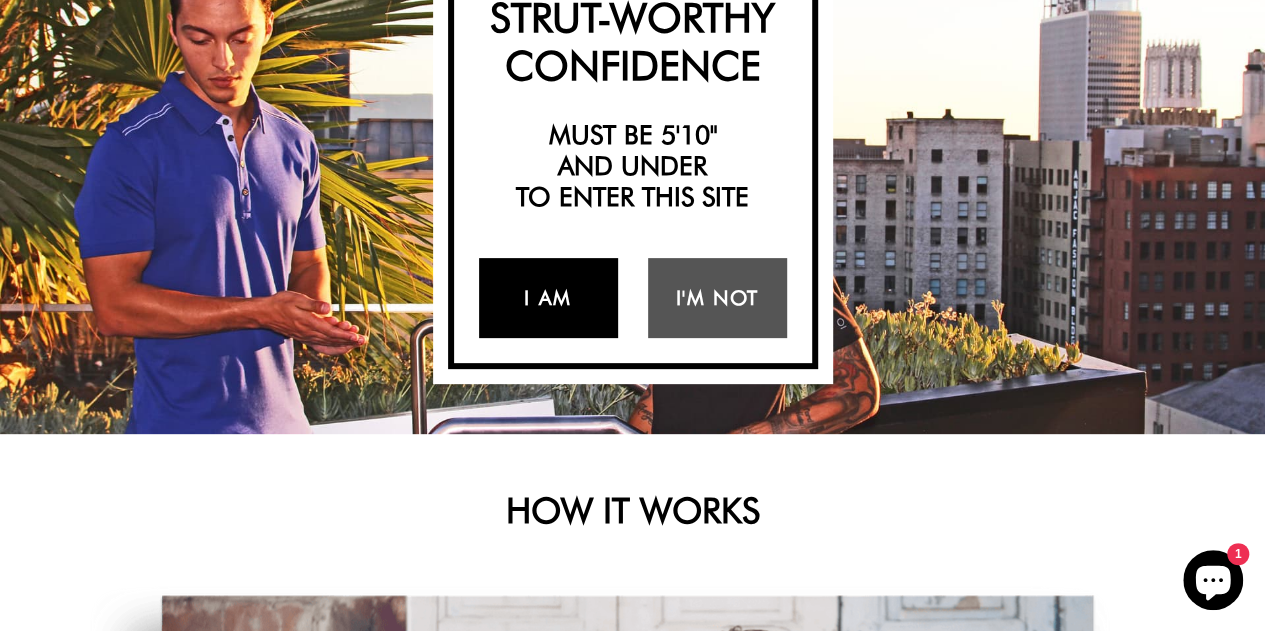 click on "I Am" at bounding box center [548, 298] 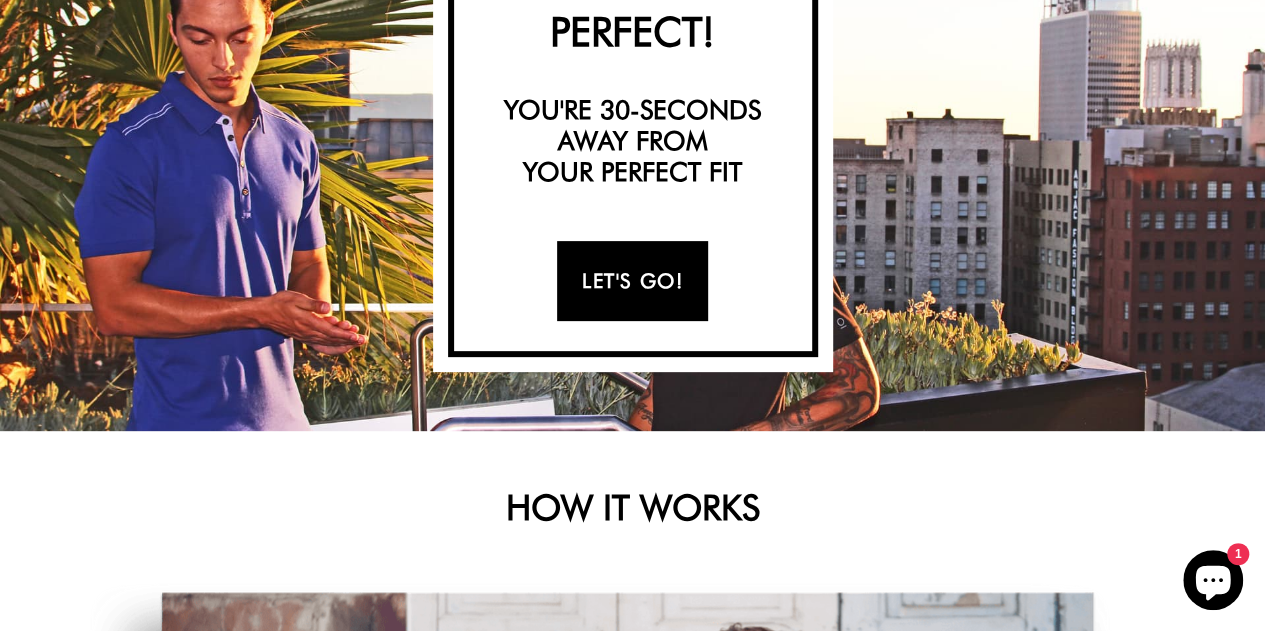 click on "Let's Go!" at bounding box center (632, 281) 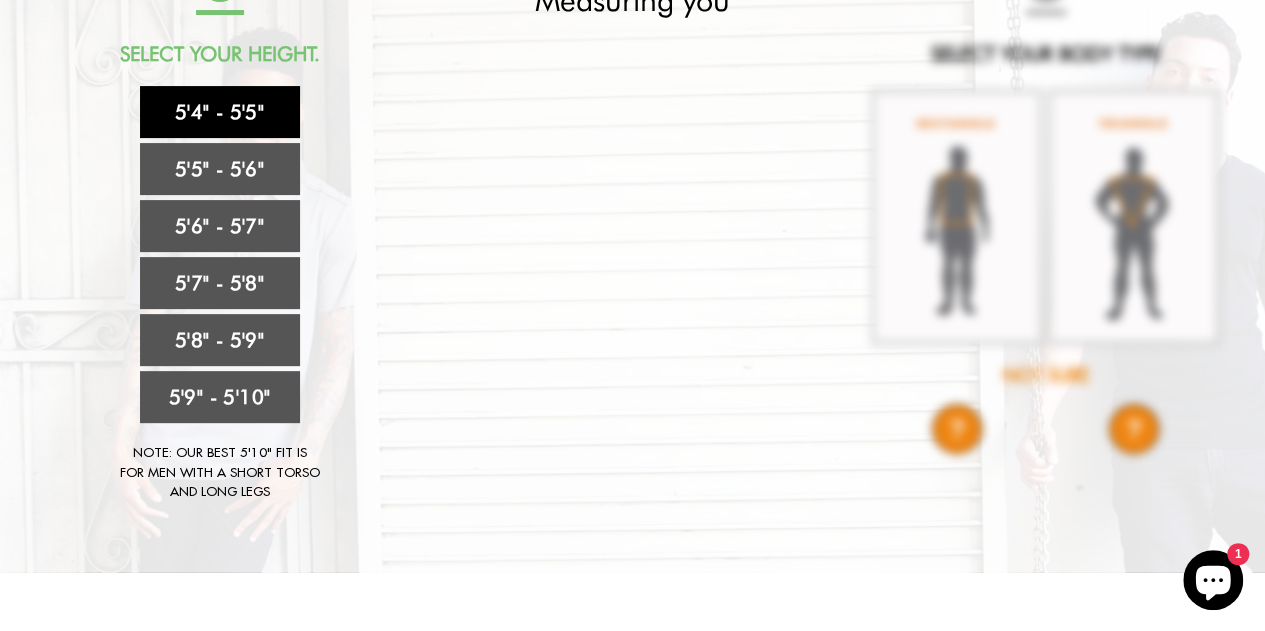 click on "5'4" - 5'5"" at bounding box center (220, 112) 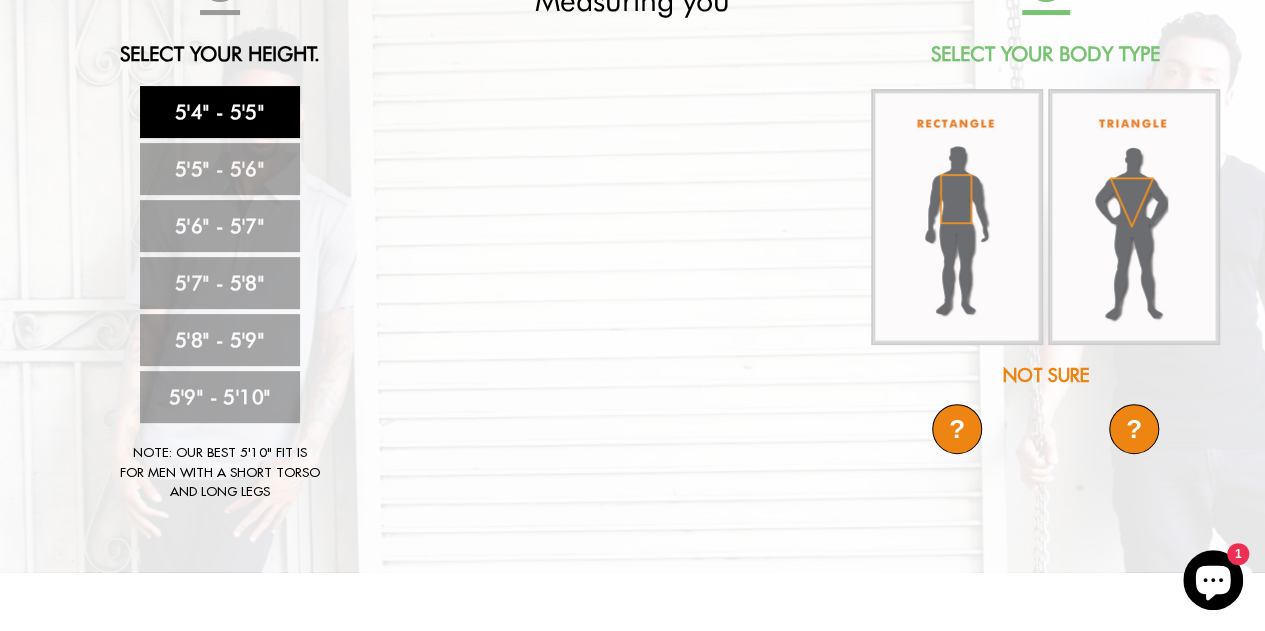 click at bounding box center (957, 217) 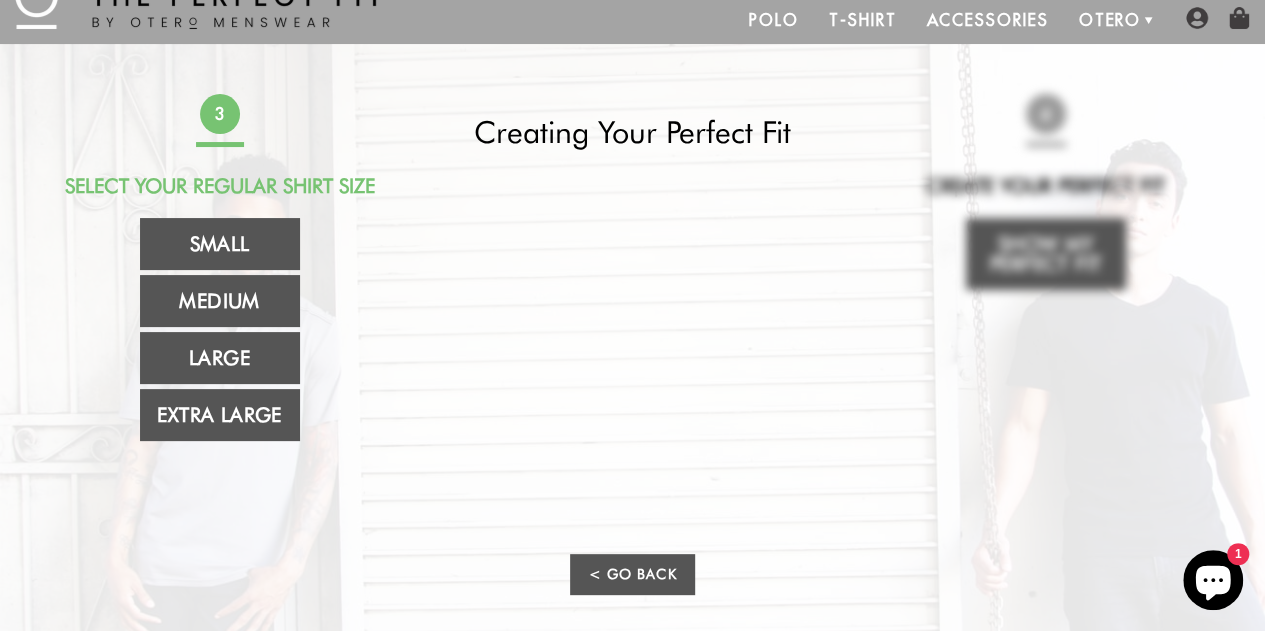 scroll, scrollTop: 100, scrollLeft: 0, axis: vertical 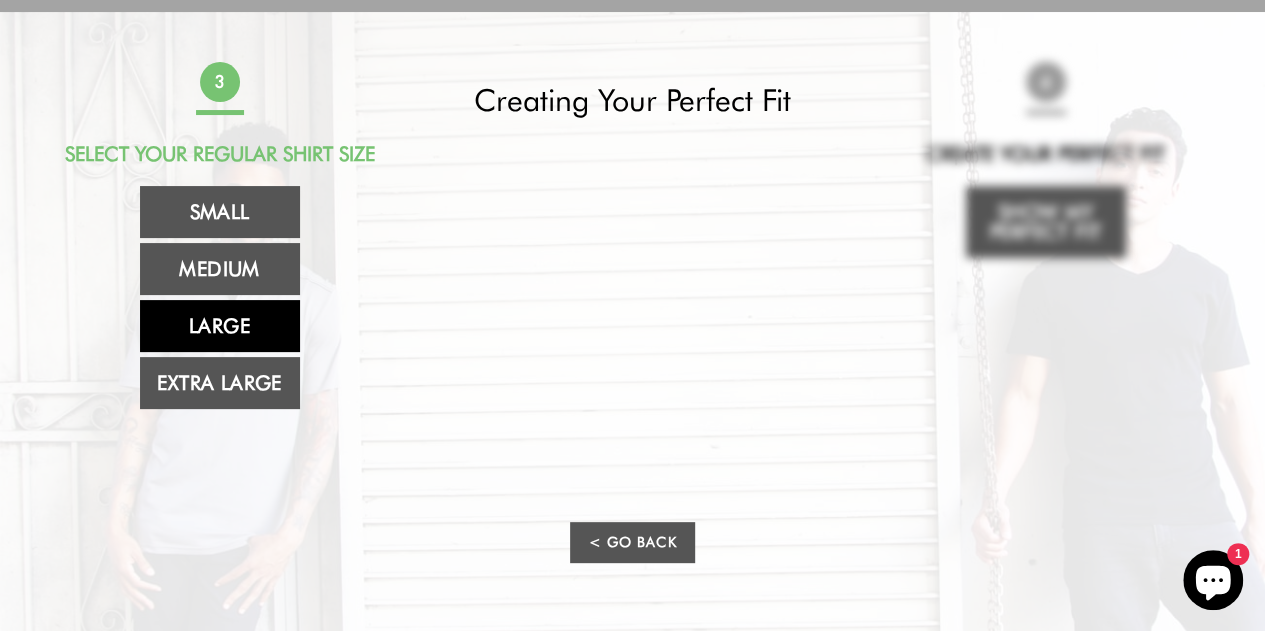 click on "Large" at bounding box center (220, 326) 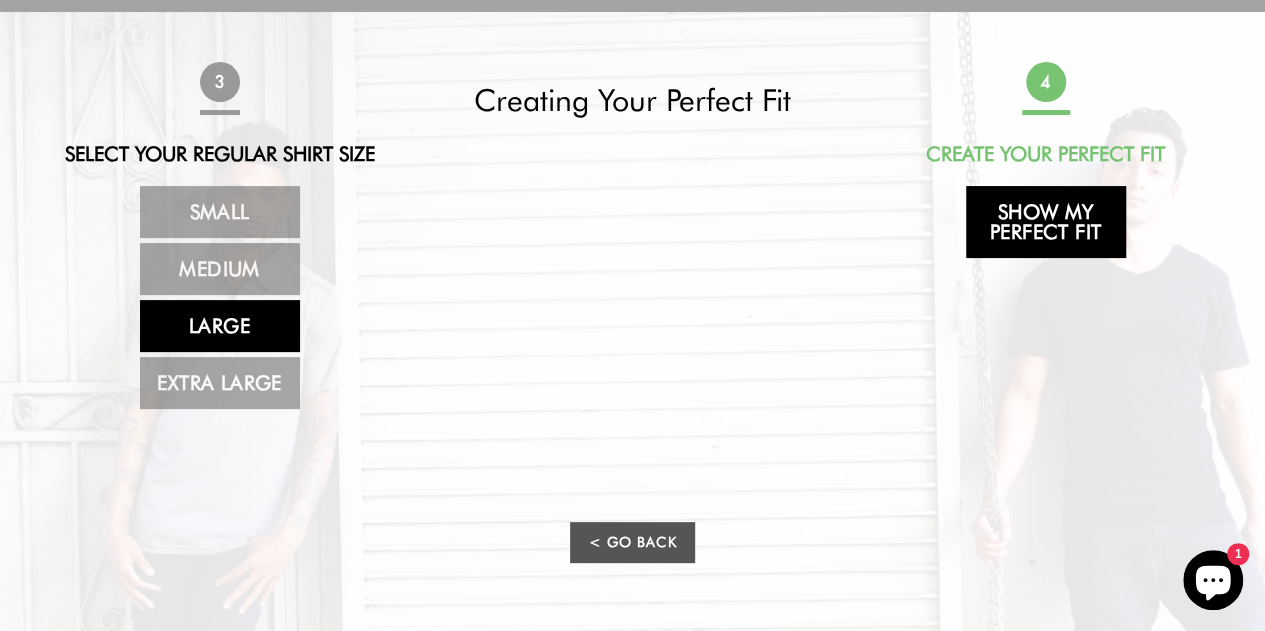 click on "Show My Perfect Fit" at bounding box center (1046, 222) 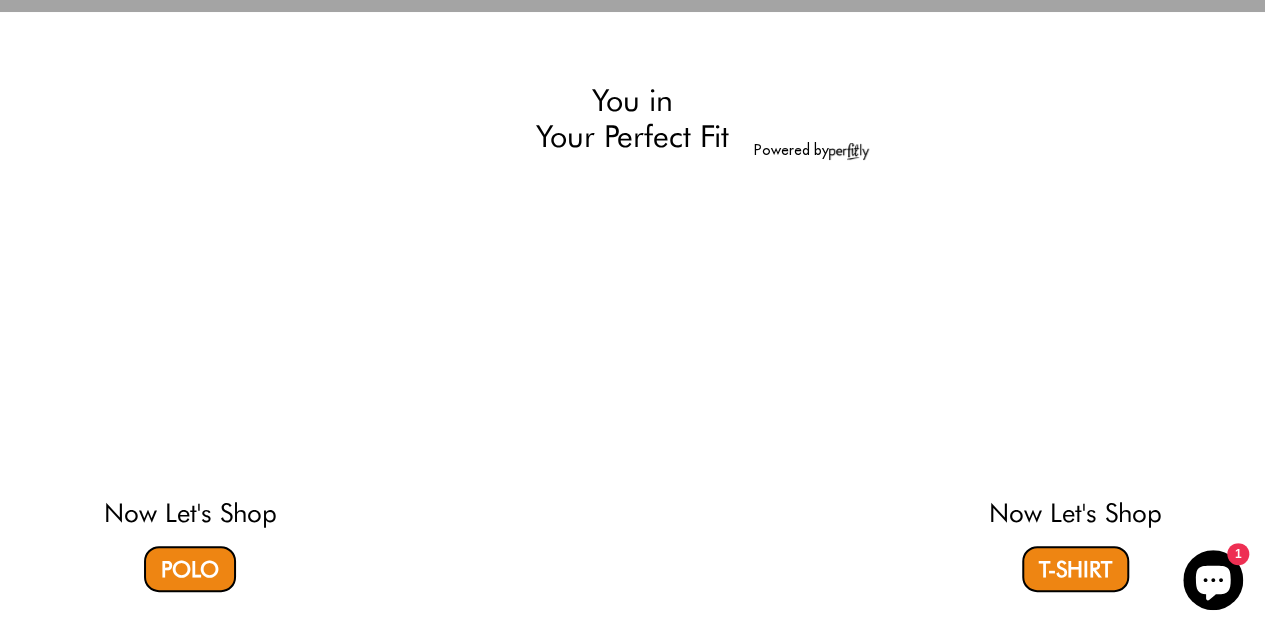 select on "L" 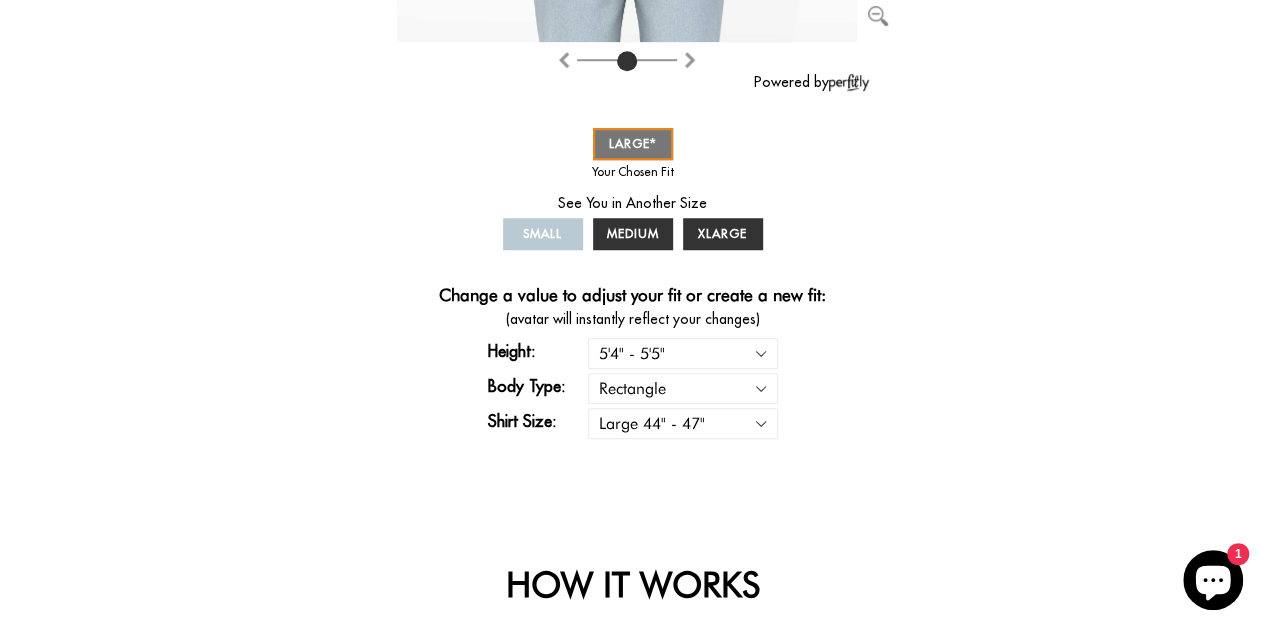 scroll, scrollTop: 700, scrollLeft: 0, axis: vertical 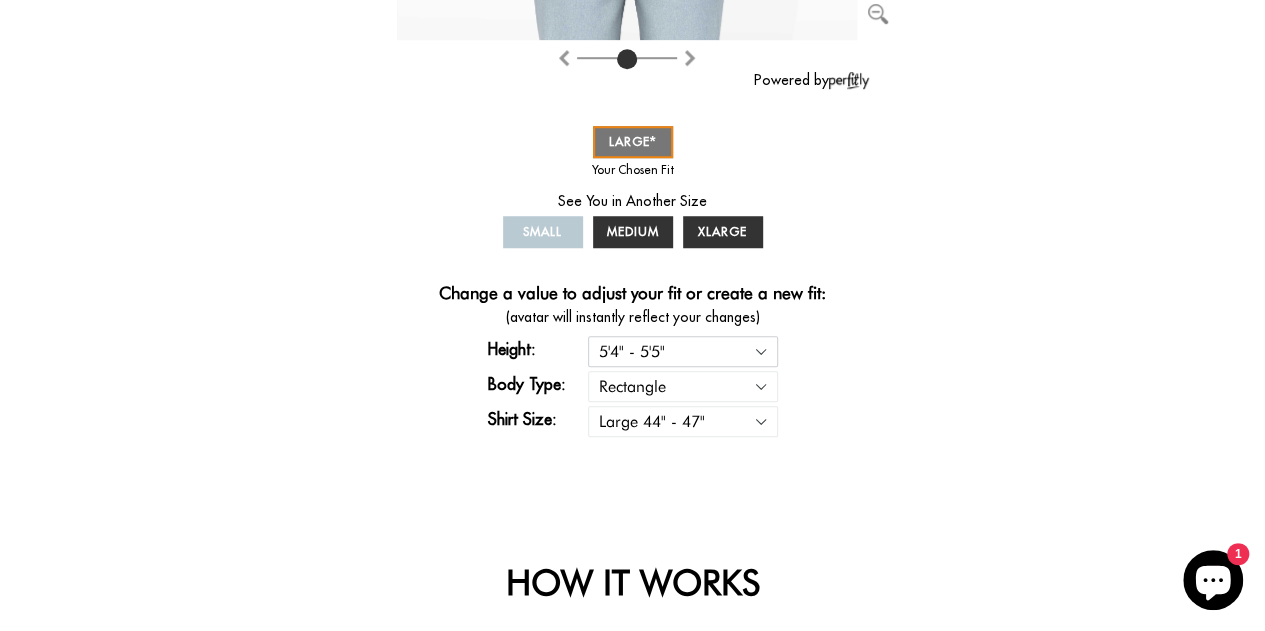 click on "5'4" - 5'5" 5'5" - 5'6" 5'6" - 5'7" 5'7" - 5'8" 5'8" - 5'9" 5'9" - 5'10"" at bounding box center [683, 351] 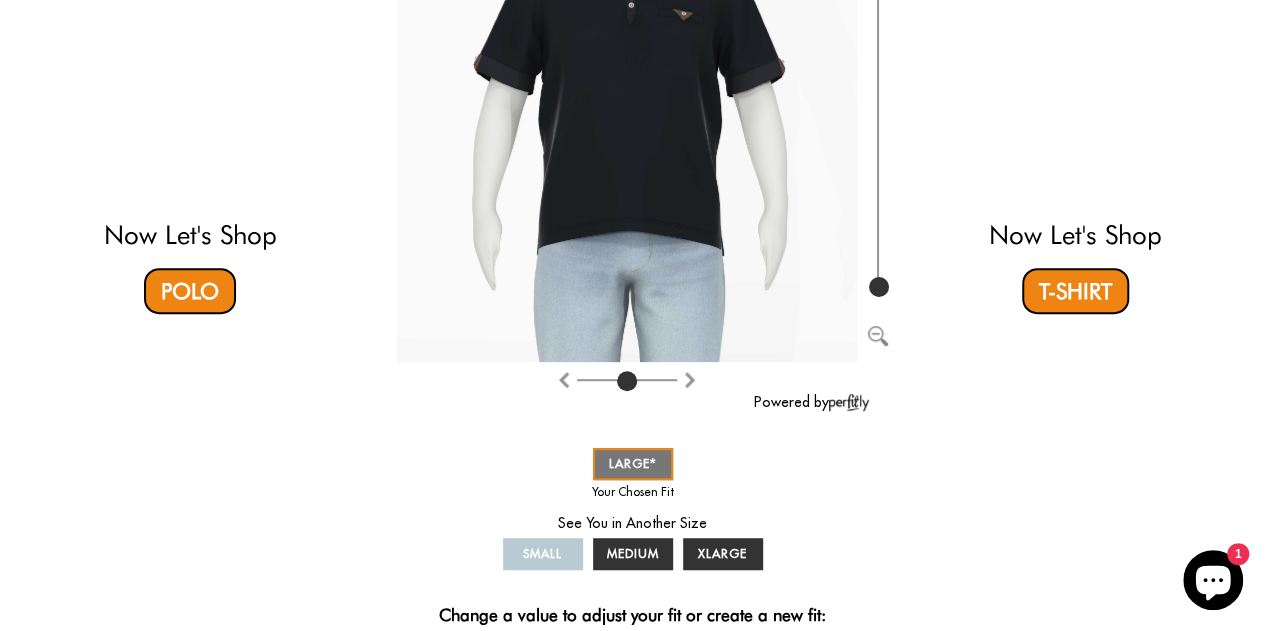 scroll, scrollTop: 400, scrollLeft: 0, axis: vertical 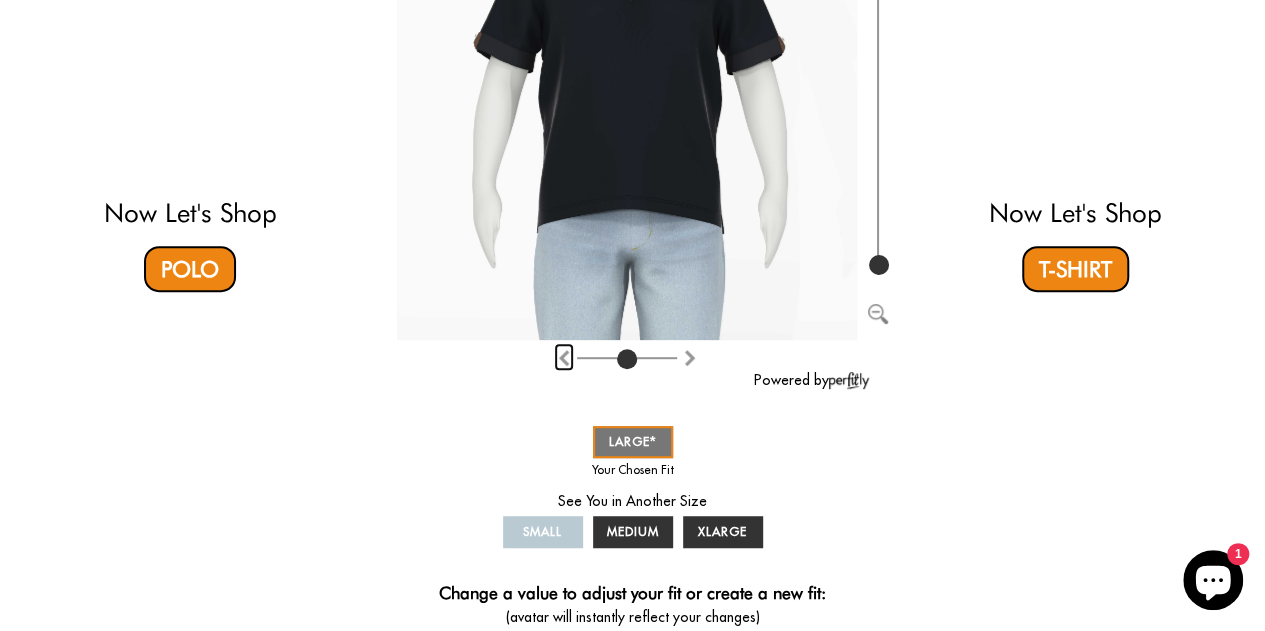 click at bounding box center [564, 358] 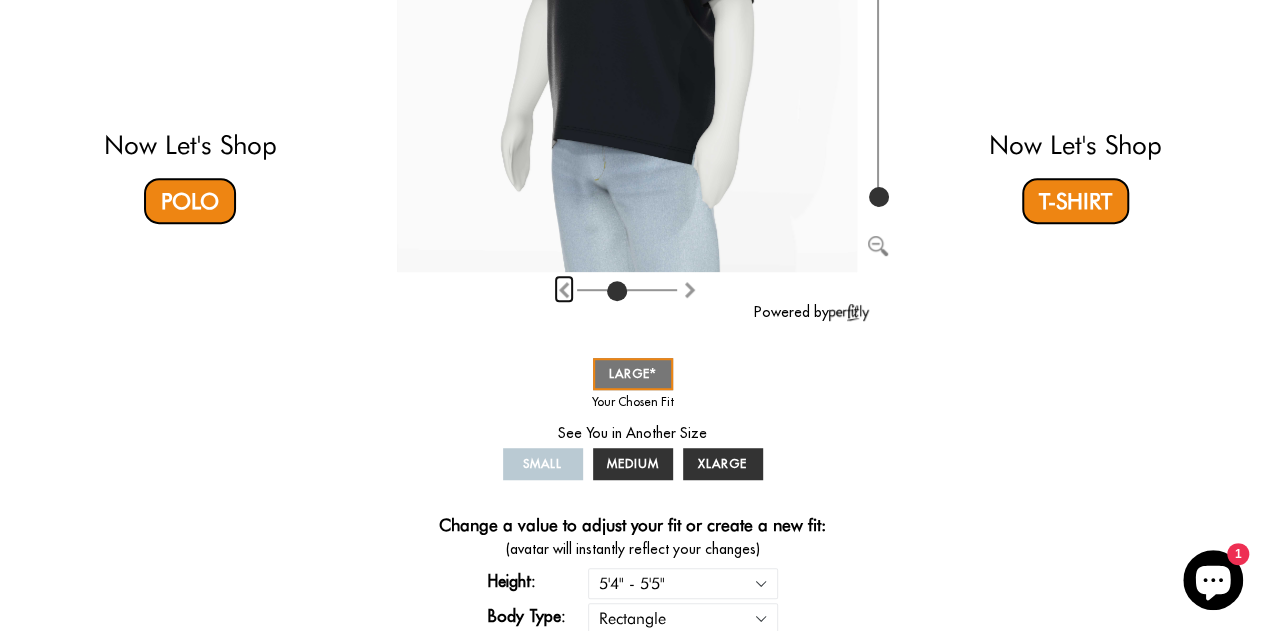 scroll, scrollTop: 500, scrollLeft: 0, axis: vertical 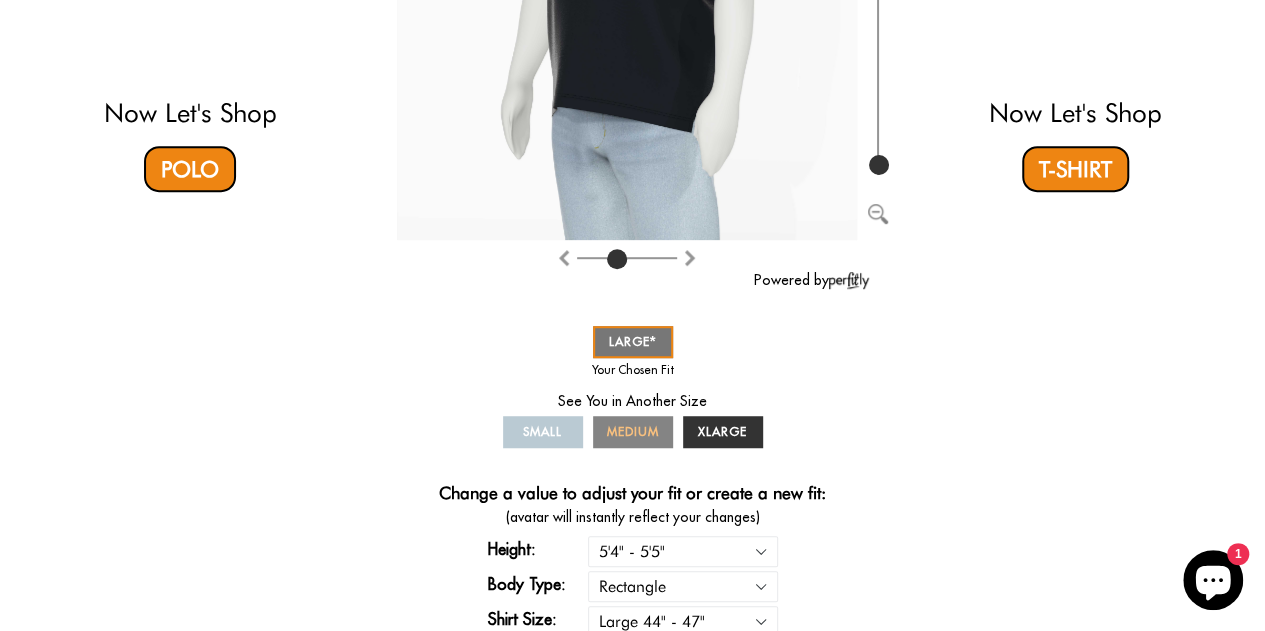 click on "MEDIUM" at bounding box center [633, 432] 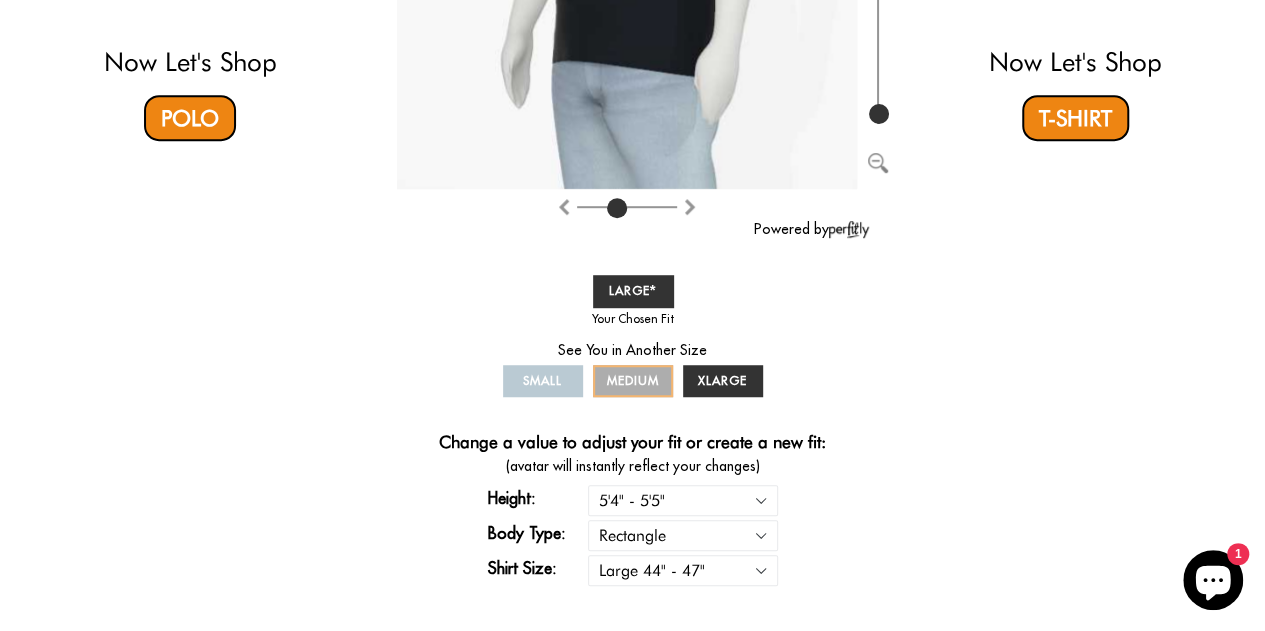 scroll, scrollTop: 500, scrollLeft: 0, axis: vertical 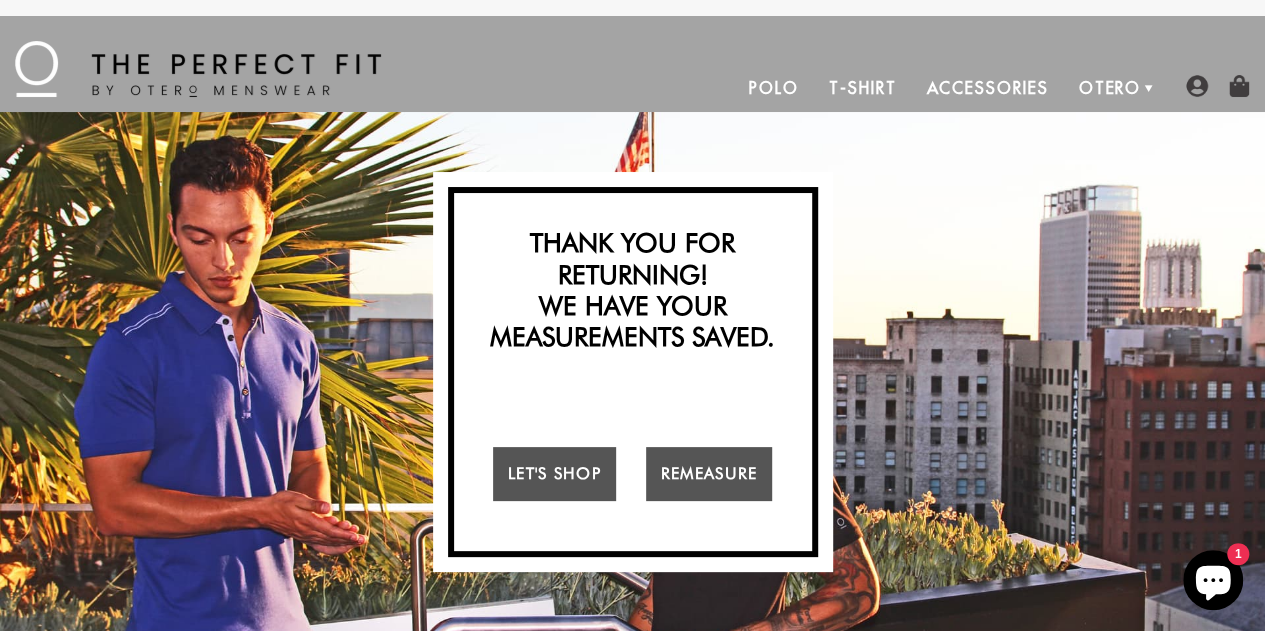 click on "Polo" at bounding box center (774, 88) 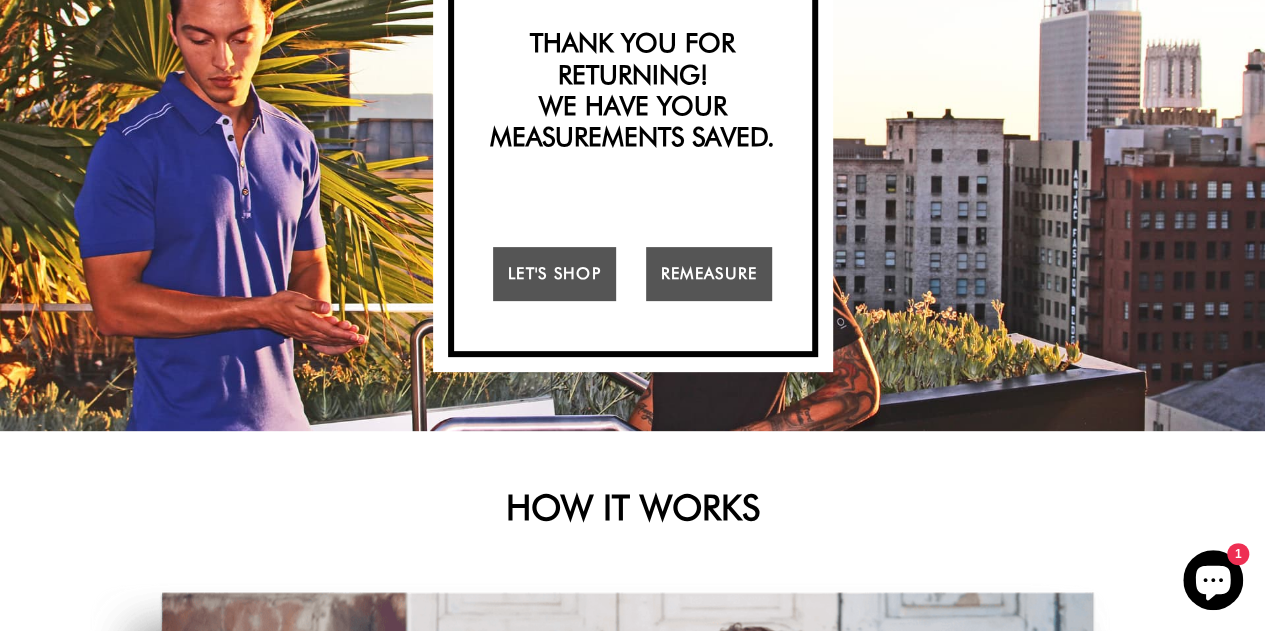 scroll, scrollTop: 0, scrollLeft: 0, axis: both 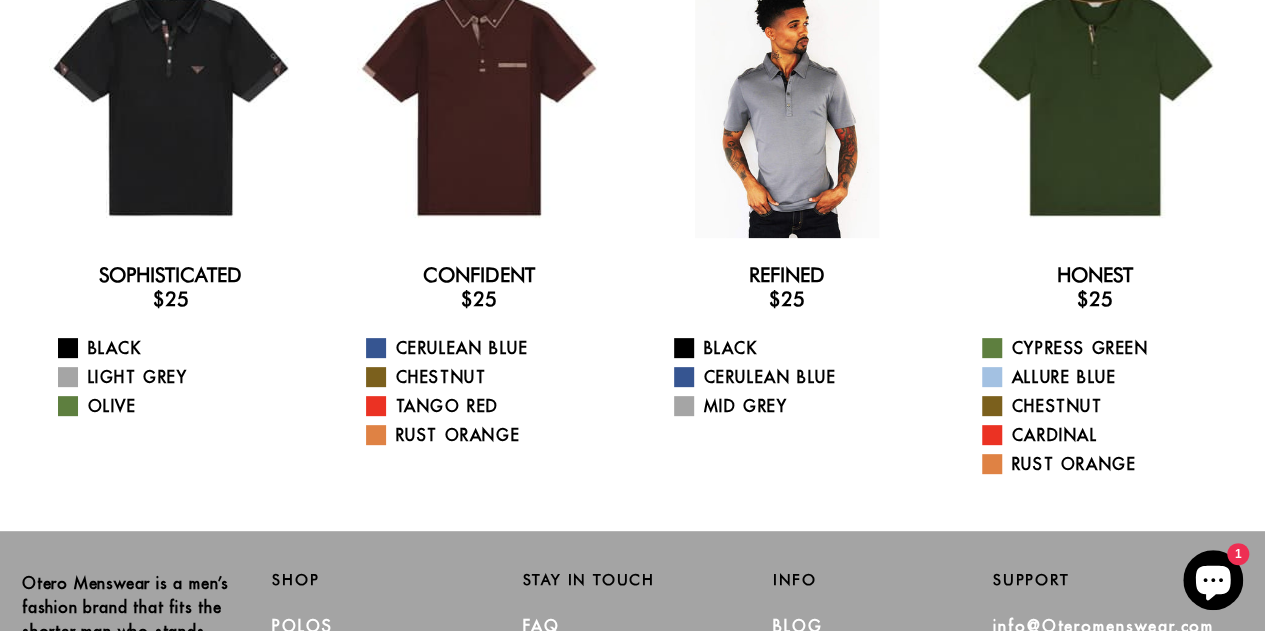 click at bounding box center (787, 100) 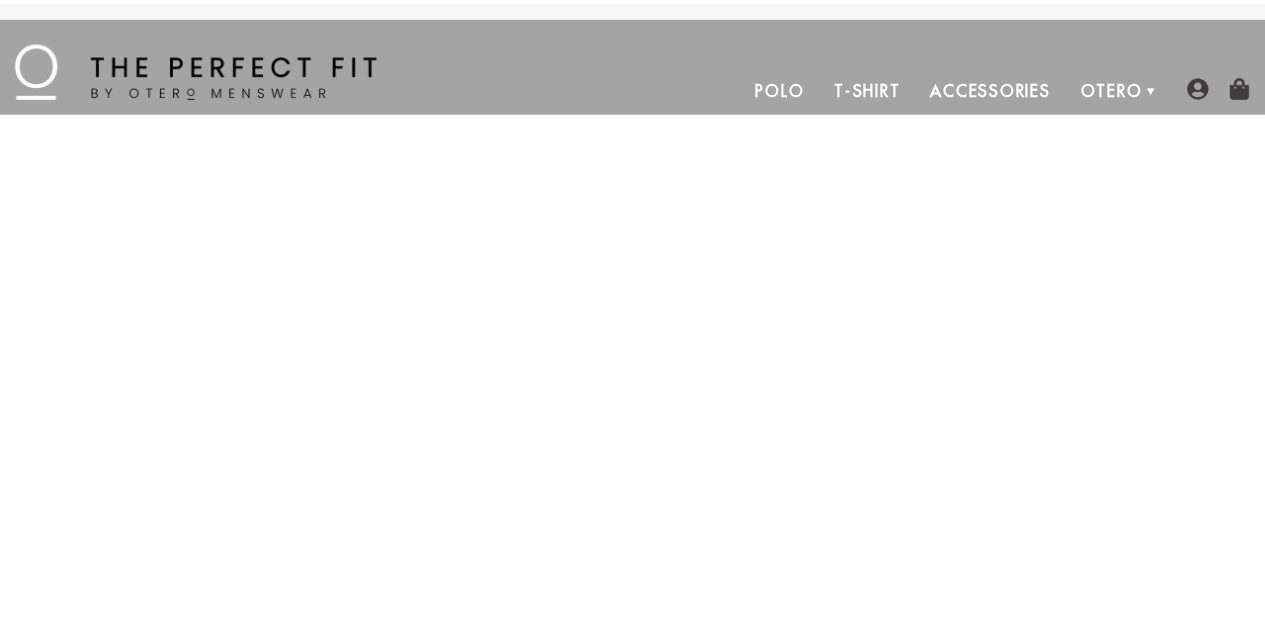 scroll, scrollTop: 0, scrollLeft: 0, axis: both 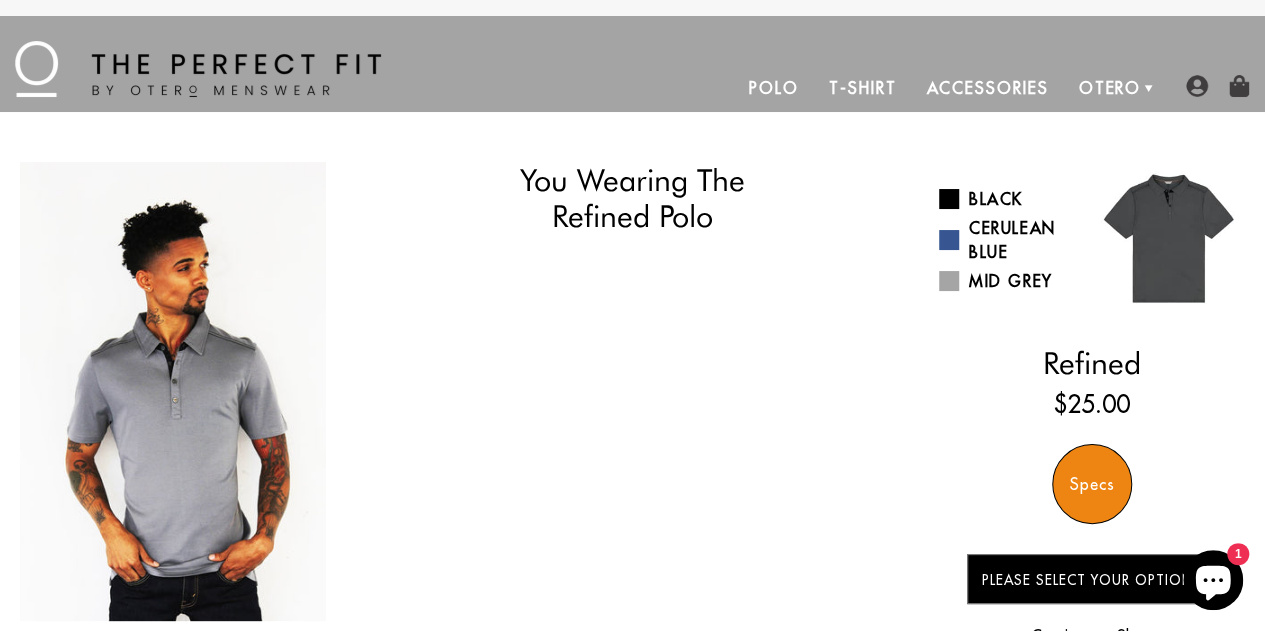 select on "L" 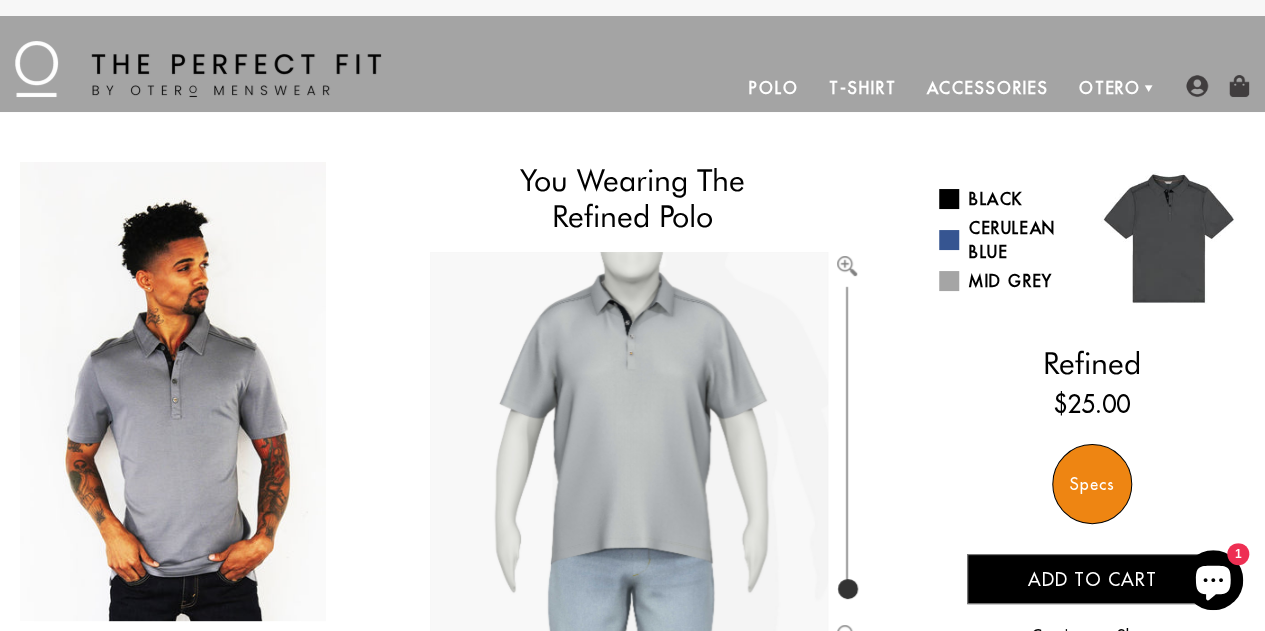 scroll, scrollTop: 200, scrollLeft: 0, axis: vertical 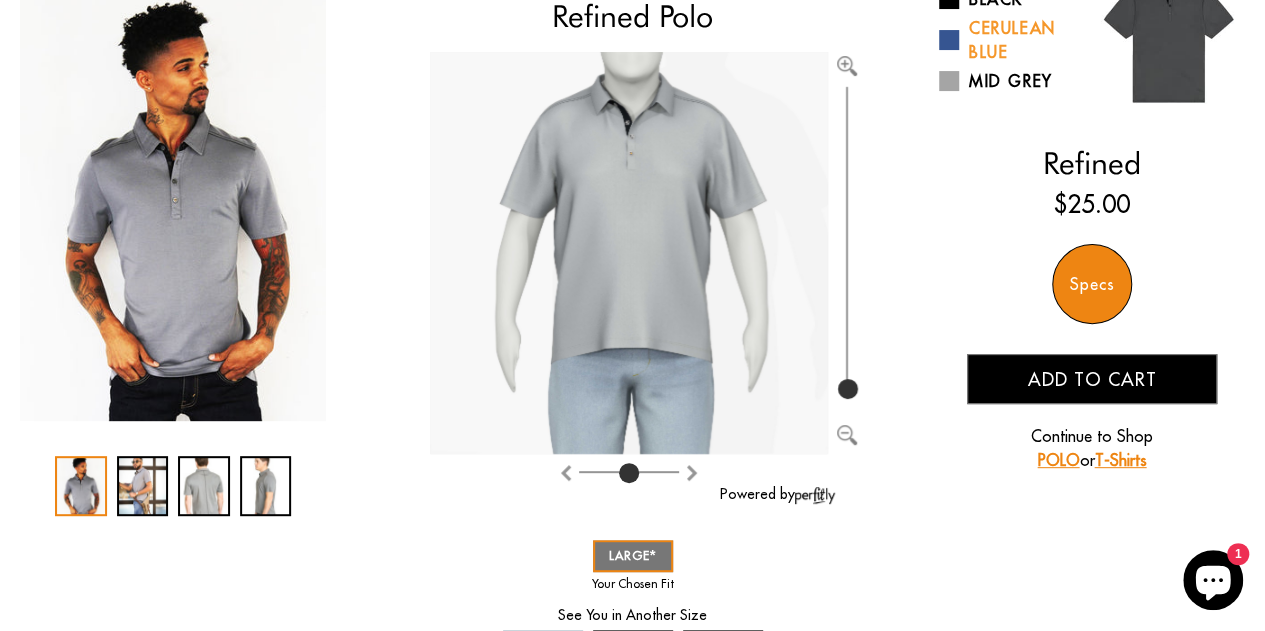 click on "Cerulean Blue" at bounding box center [1008, 40] 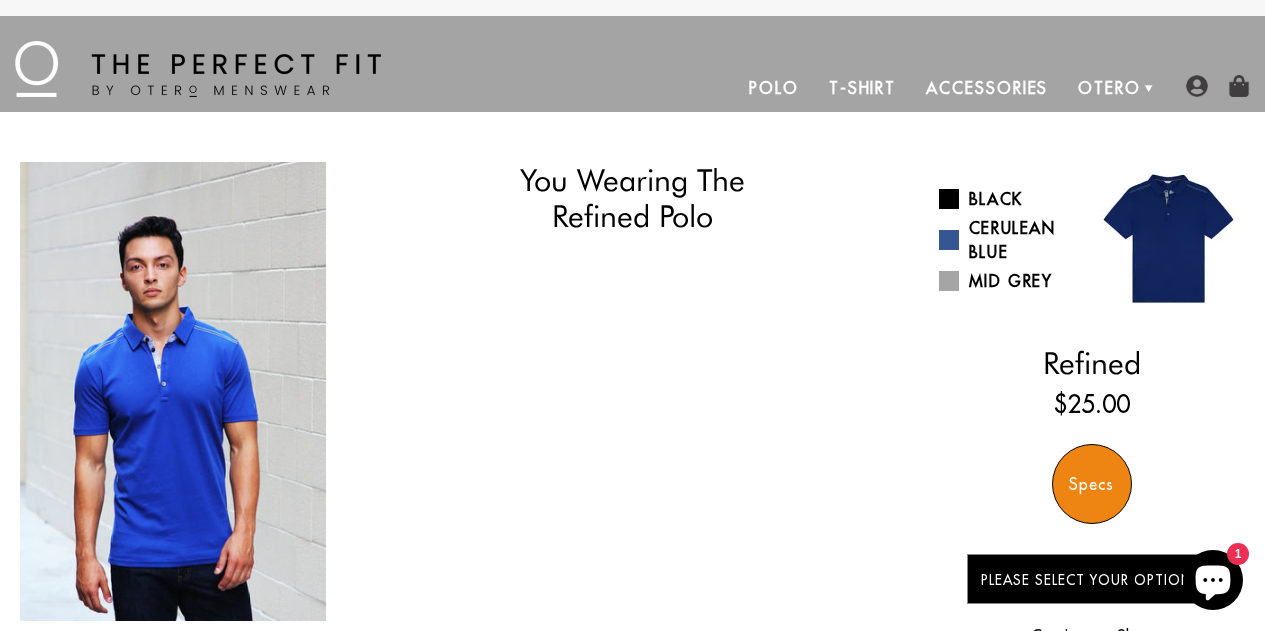 scroll, scrollTop: 0, scrollLeft: 0, axis: both 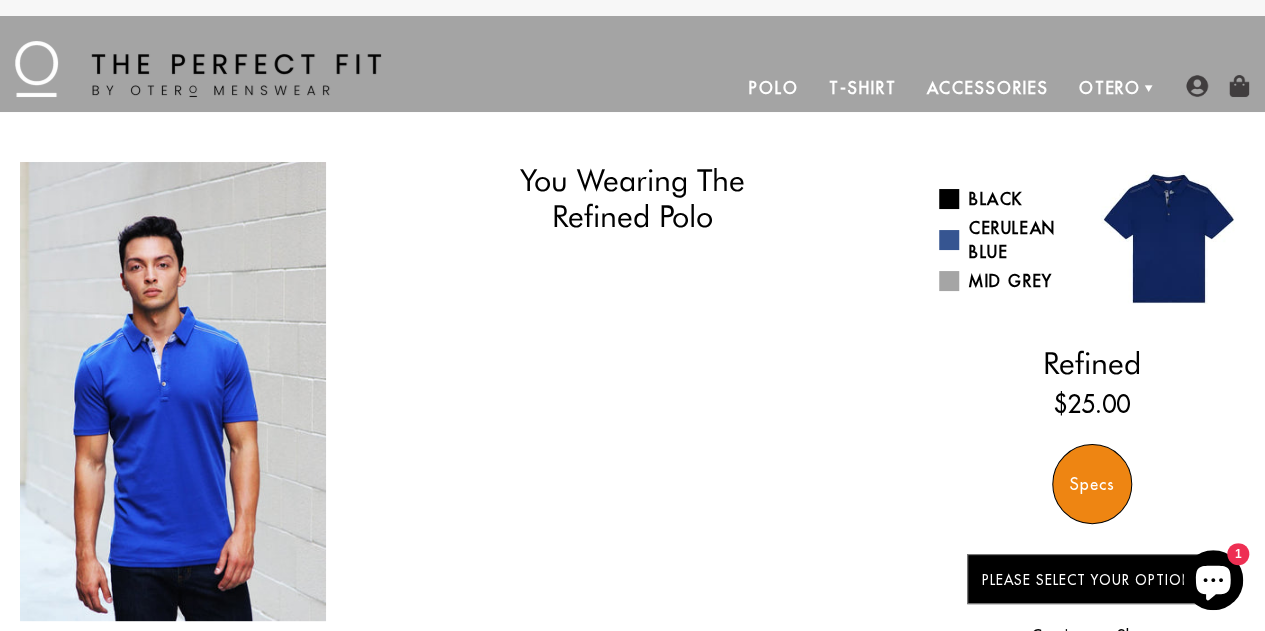 select on "L" 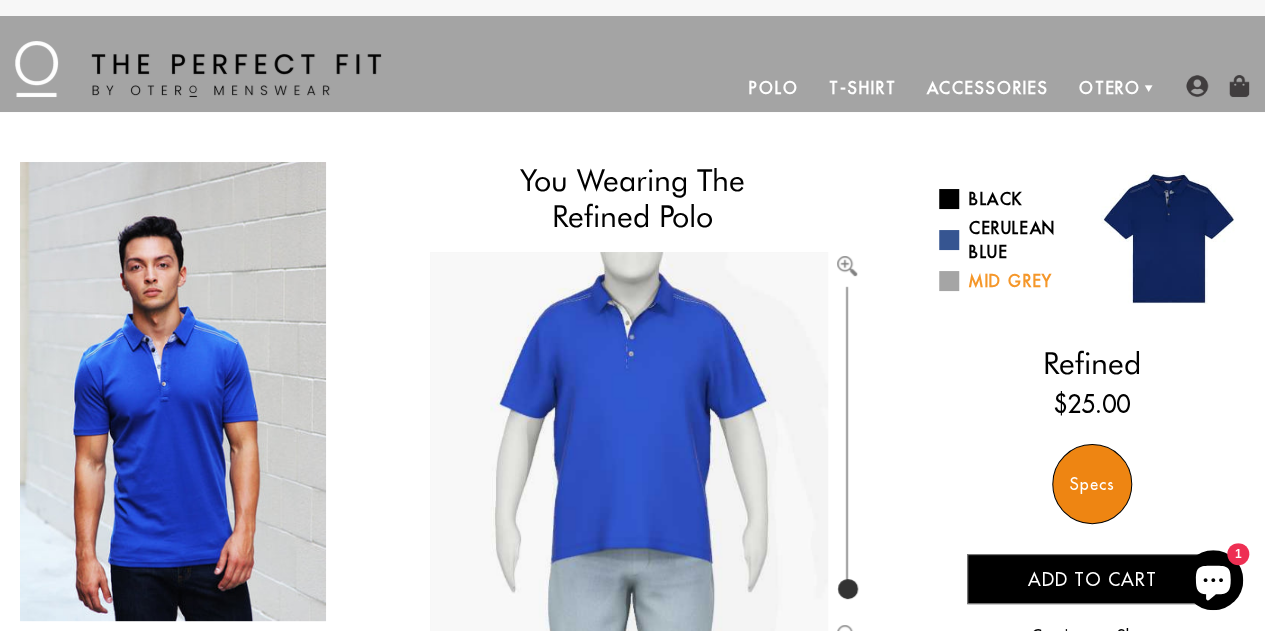 click on "Mid Grey" at bounding box center (1008, 281) 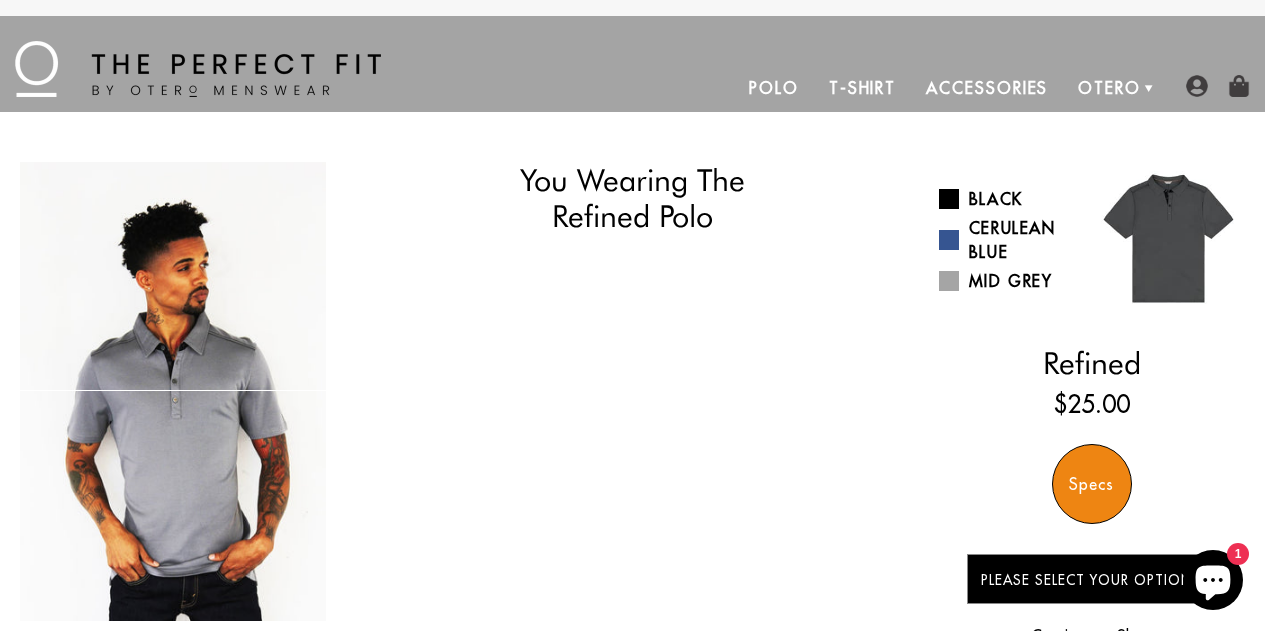 scroll, scrollTop: 0, scrollLeft: 0, axis: both 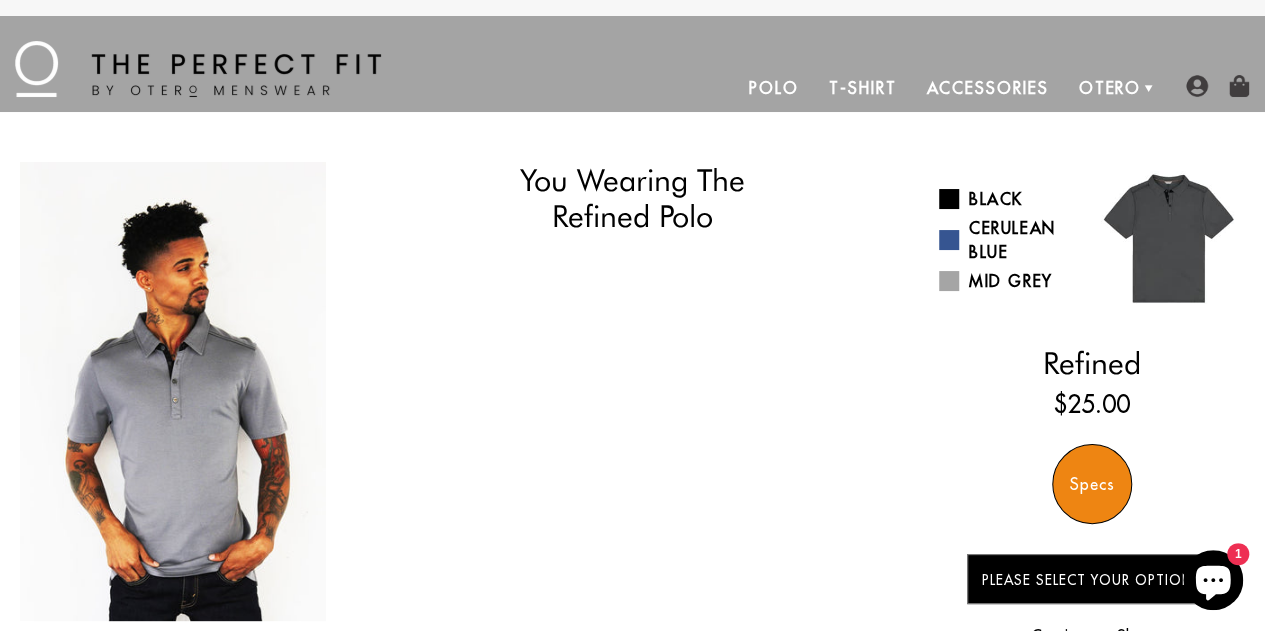 select on "L" 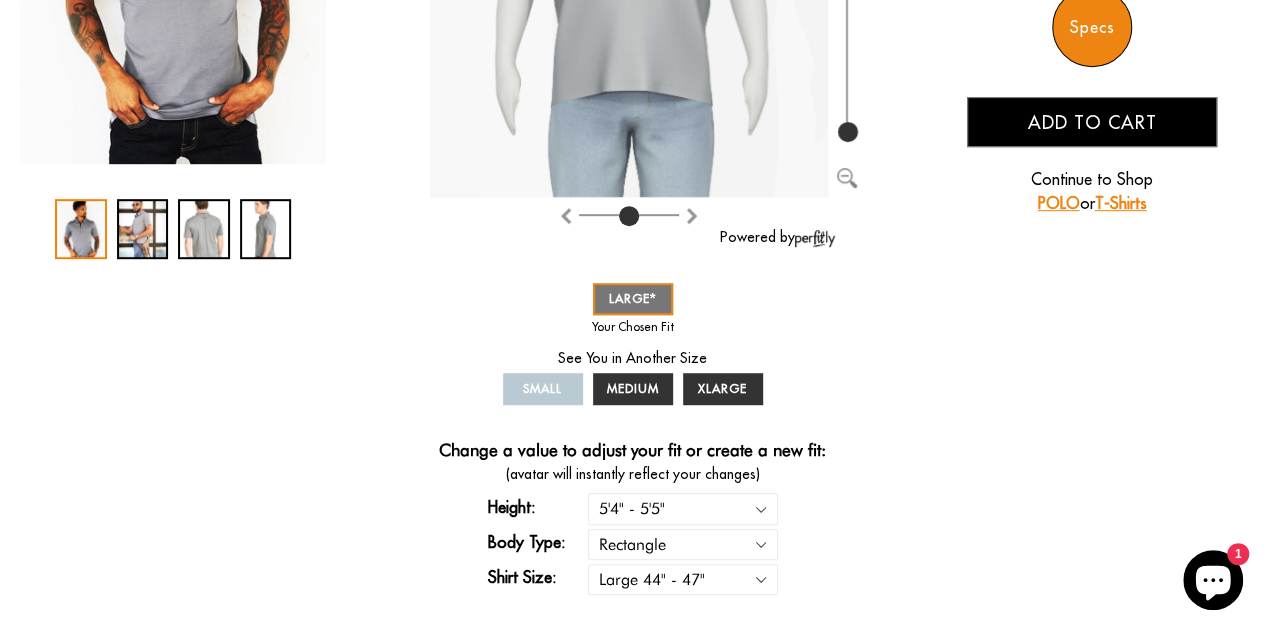 scroll, scrollTop: 500, scrollLeft: 0, axis: vertical 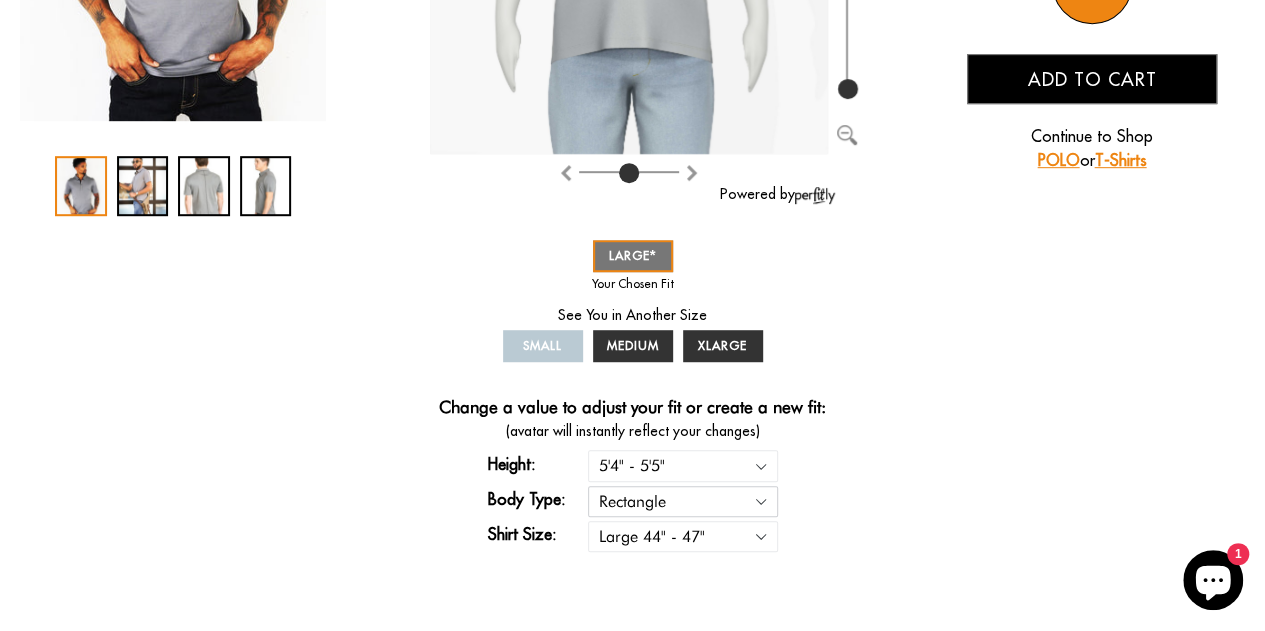 click on "Rectangle Triangle" at bounding box center [683, 501] 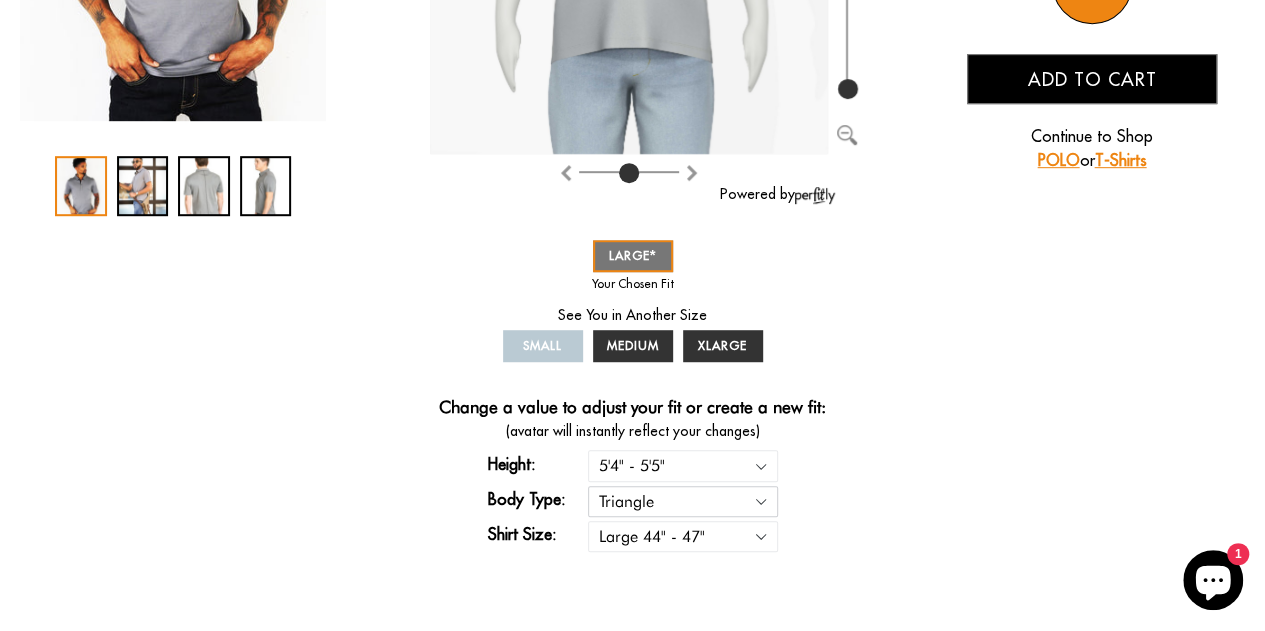 click on "Rectangle Triangle" at bounding box center (683, 501) 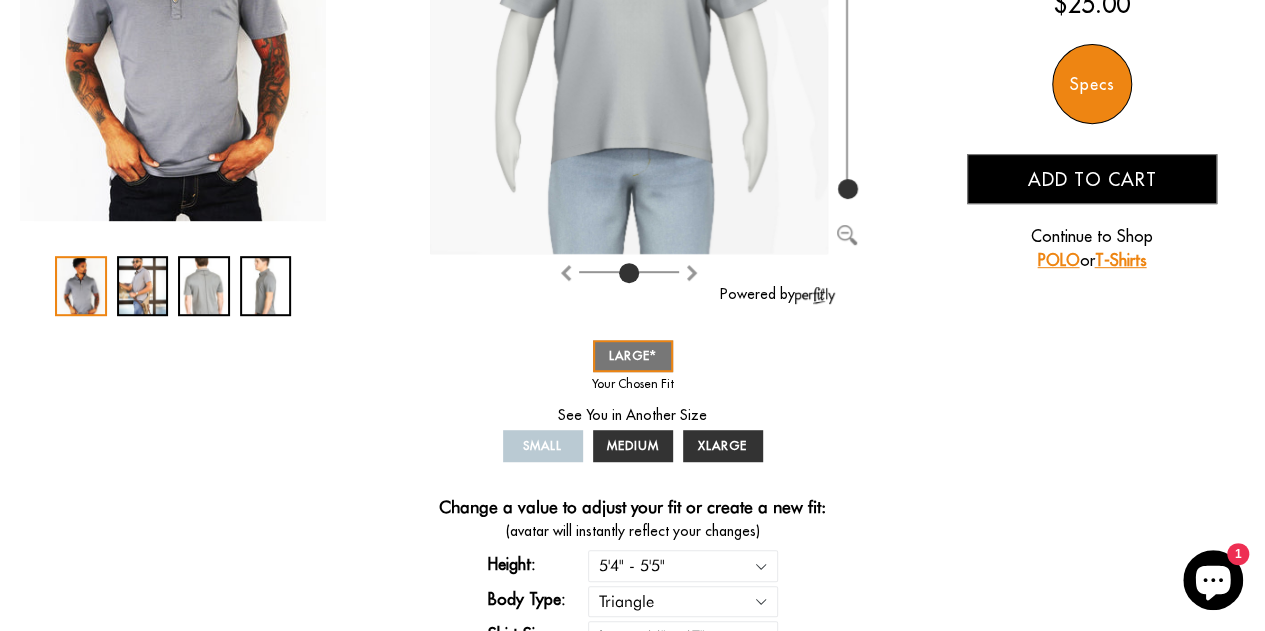 select on "triangle" 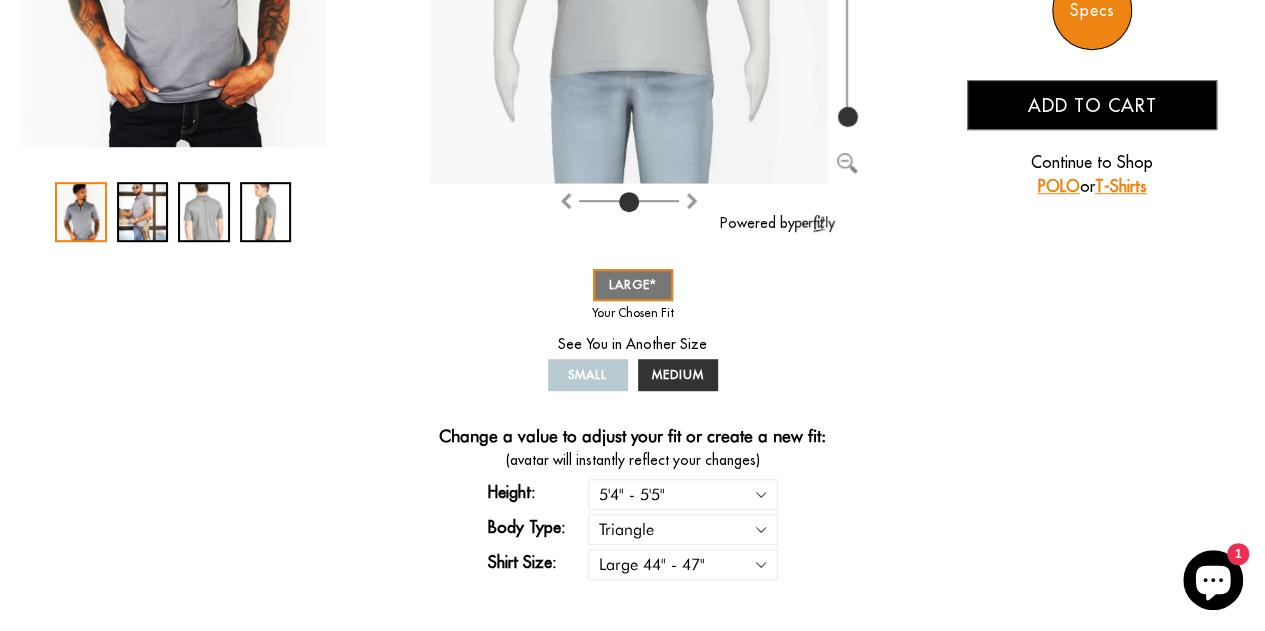 scroll, scrollTop: 500, scrollLeft: 0, axis: vertical 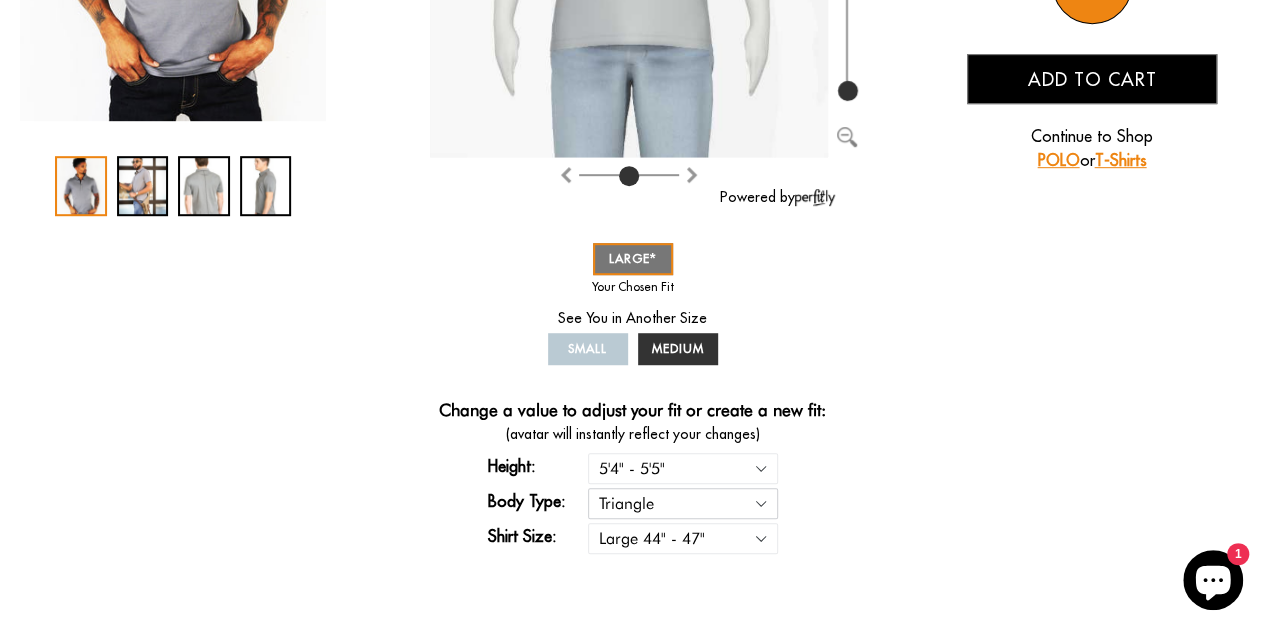 click on "Rectangle Triangle" at bounding box center (683, 503) 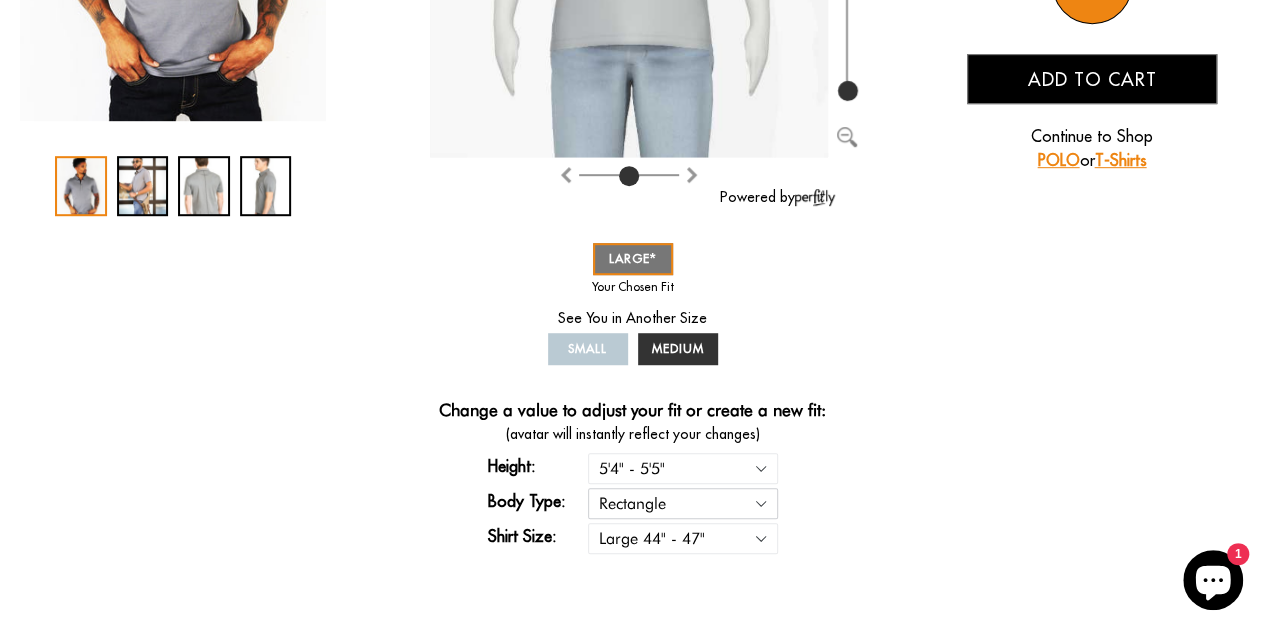 click on "Rectangle Triangle" at bounding box center (683, 503) 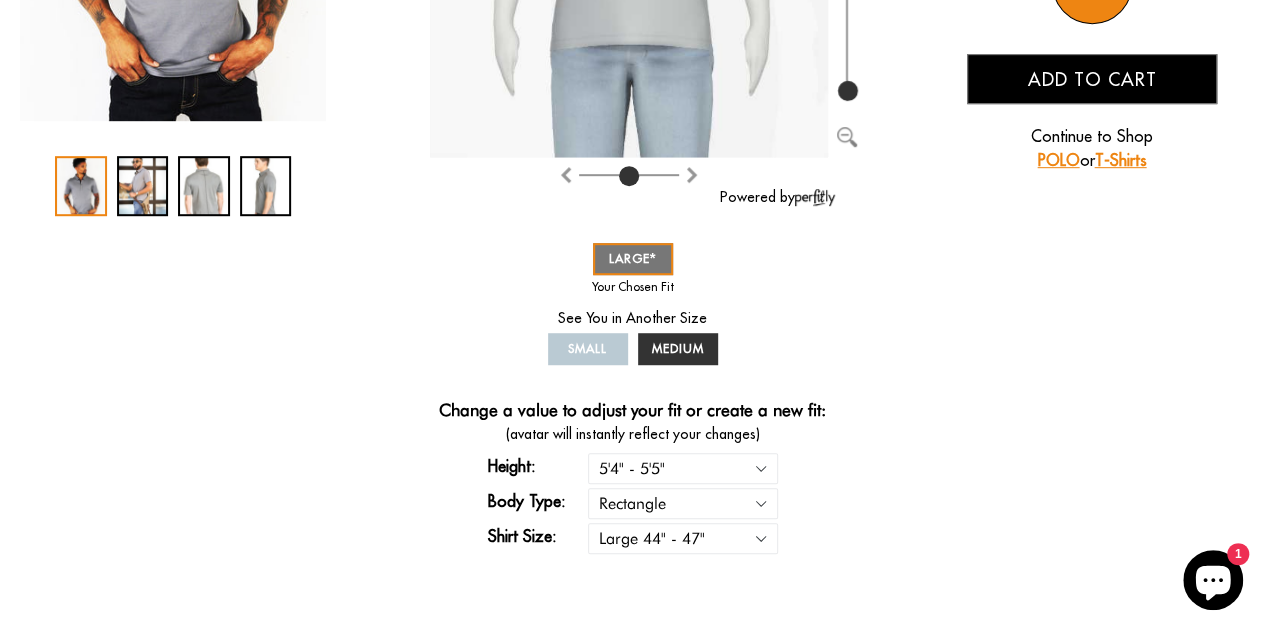 select on "L" 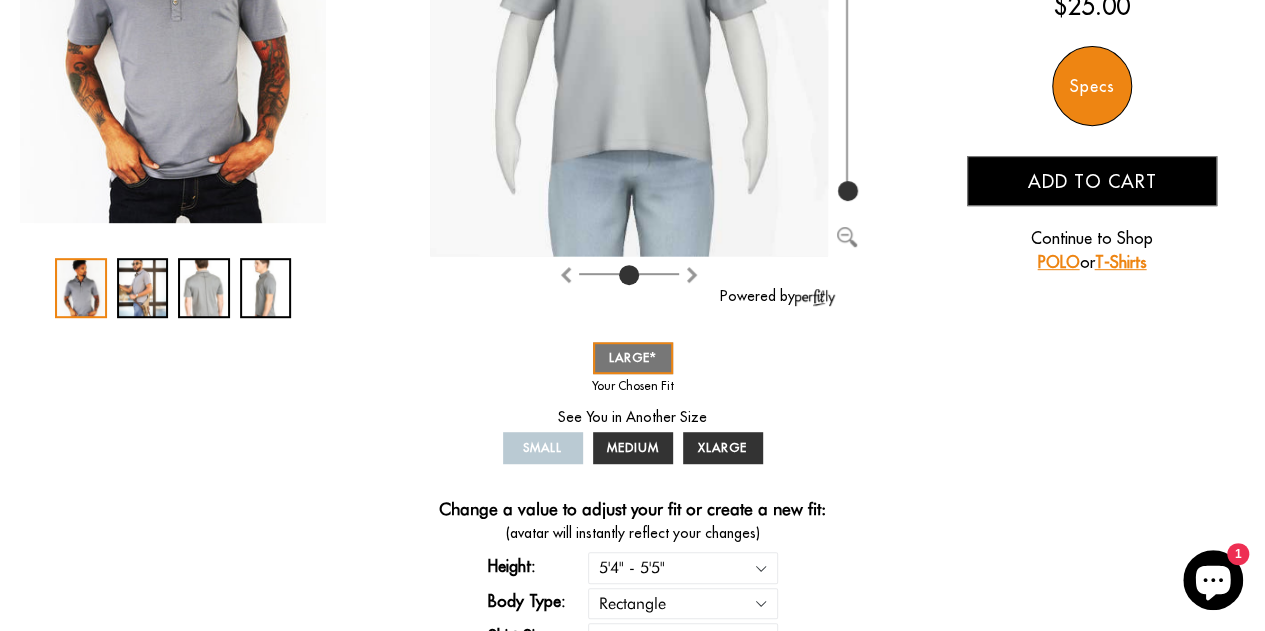 scroll, scrollTop: 400, scrollLeft: 0, axis: vertical 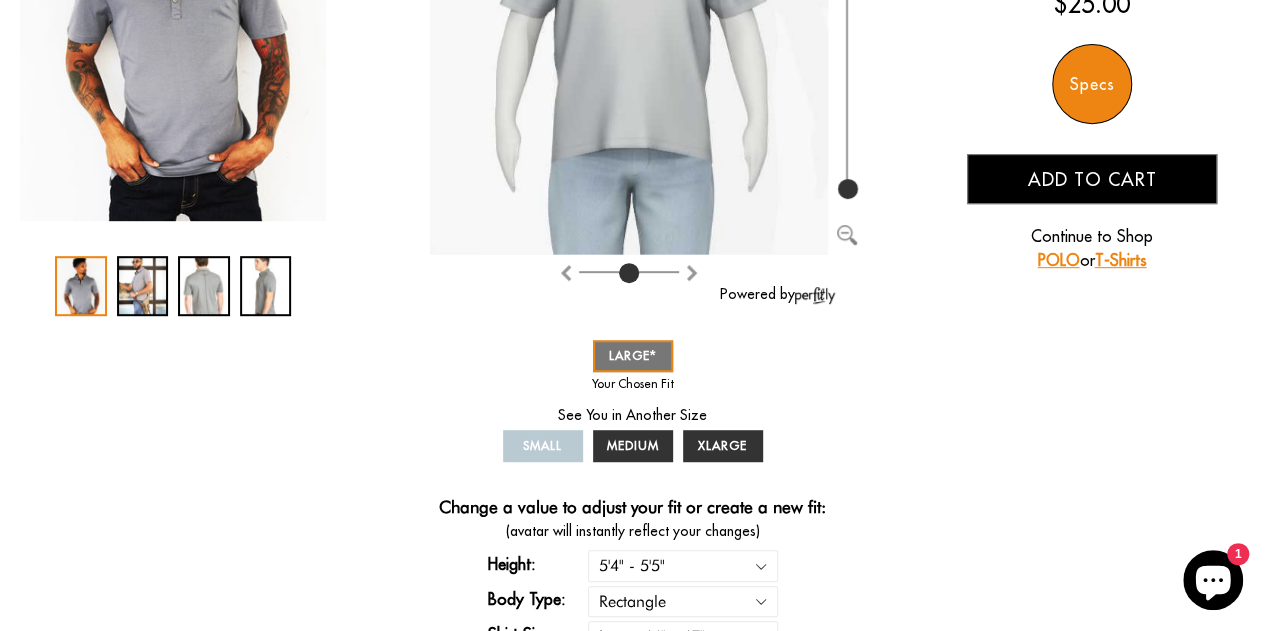 click on "SMALL MEDIUM LARGE XLARGE
* Your Perfect Fit
Black
Cerulean Blue
Mid Grey
Change a value to adjust your fit or create a new fit: (avatar will instantly reflect your changes) Height: 5'4" - 5'5" 5'5" - 5'6" 5'6" - 5'7" 5'7" - 5'8" 5'8" - 5'9" 5'9" - 5'10" Body Type: Rectangle Triangle Shirt Size: Small 36" - 39" Medium 40" - 43" Large 44" - 47" Extra Large 48" - 50"" at bounding box center (632, 495) 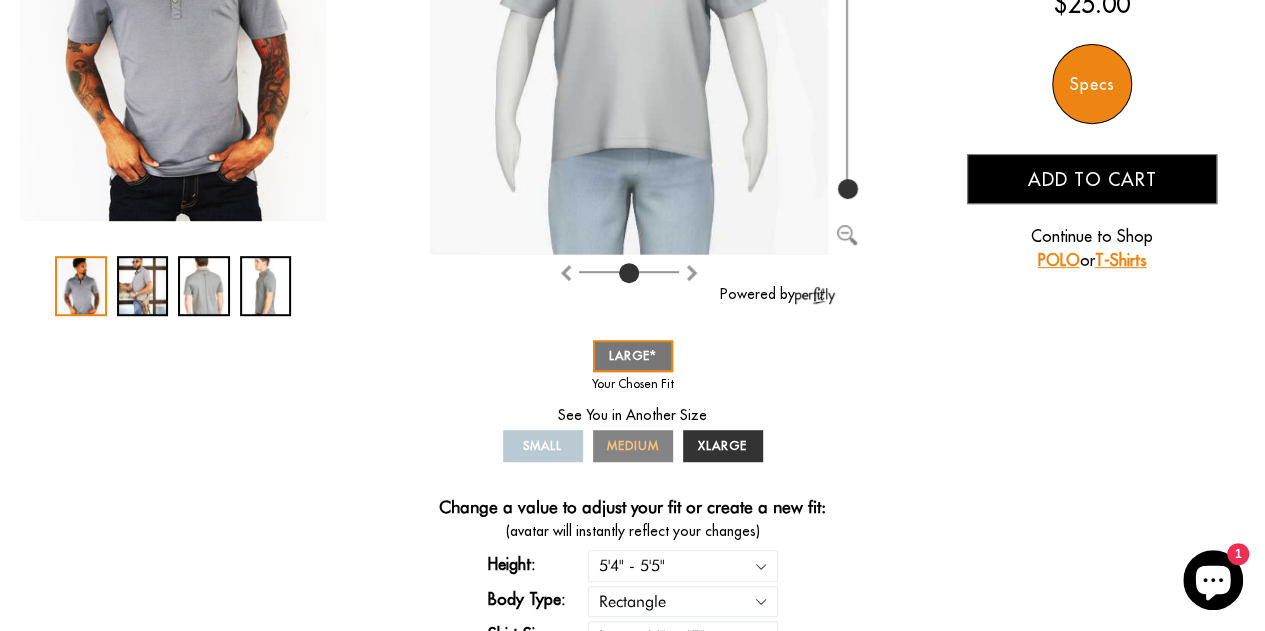 click on "MEDIUM" at bounding box center [633, 445] 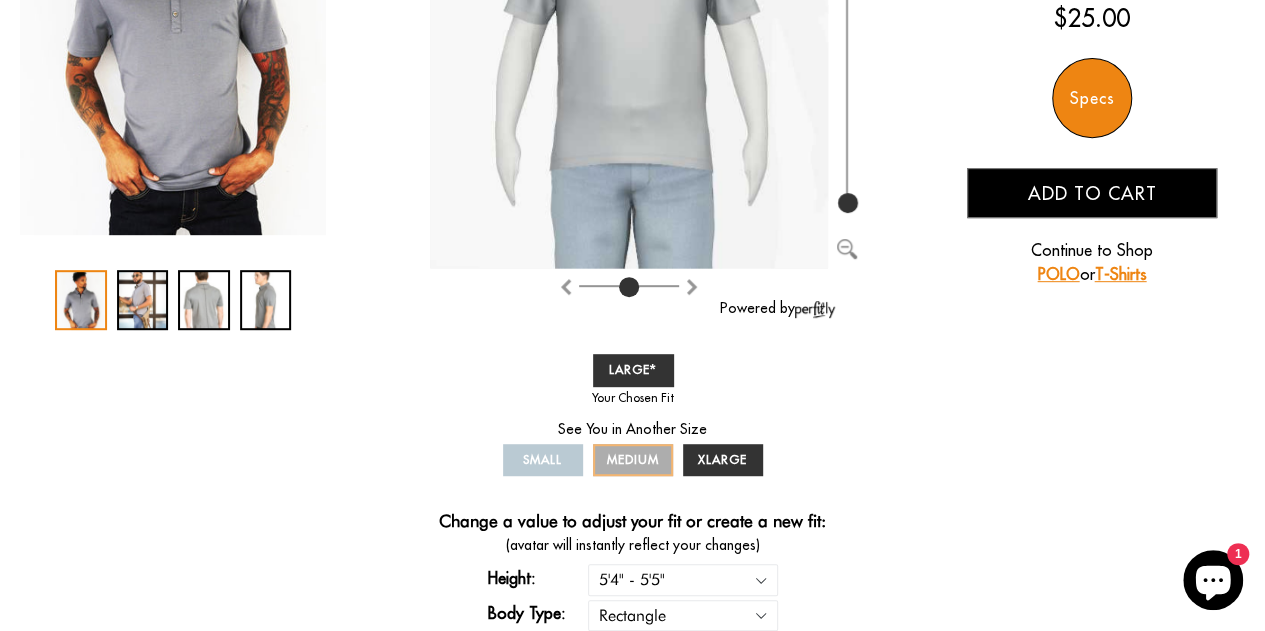 scroll, scrollTop: 400, scrollLeft: 0, axis: vertical 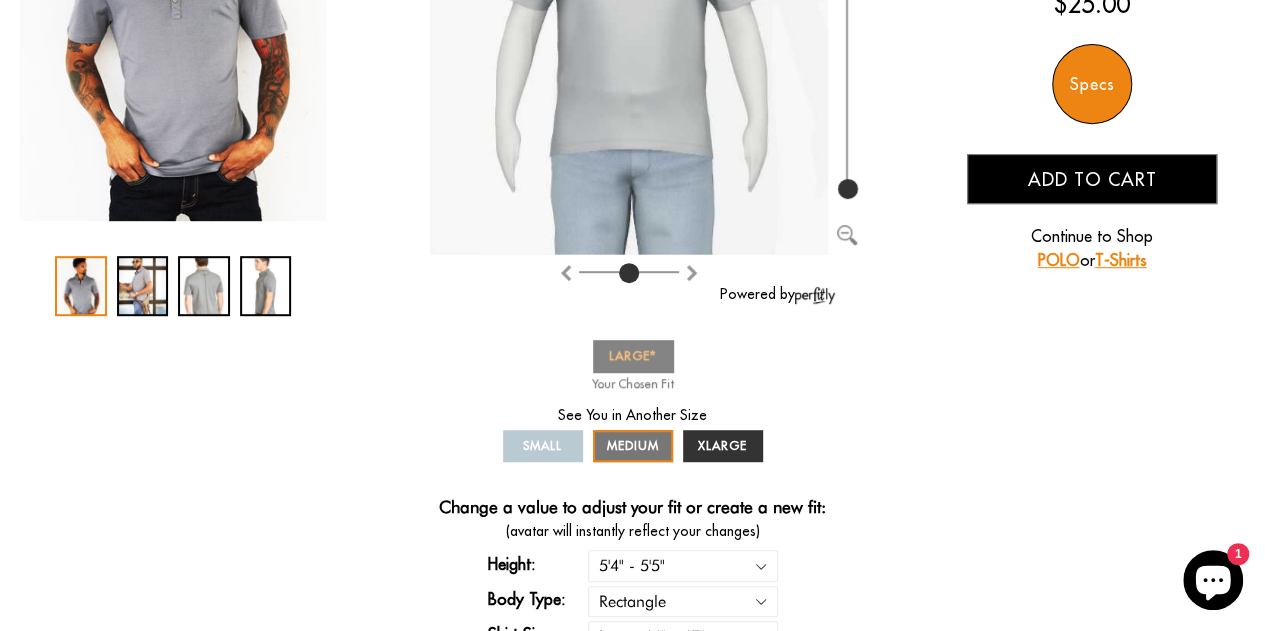 click on "LARGE" at bounding box center [633, 355] 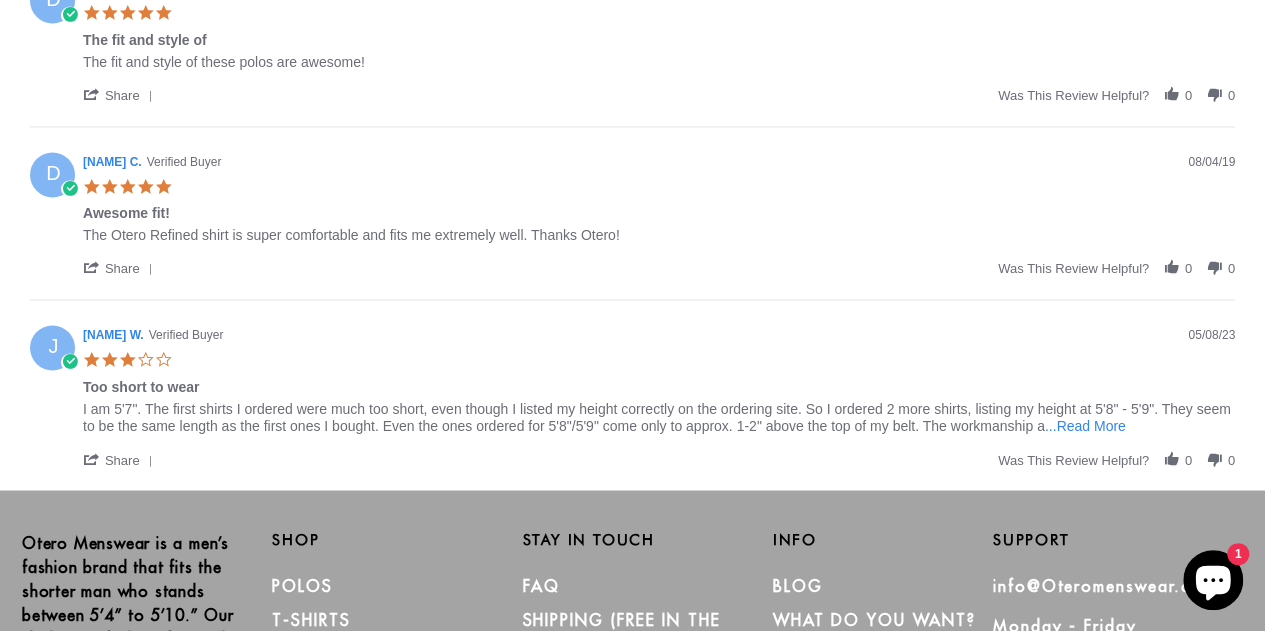scroll, scrollTop: 1500, scrollLeft: 0, axis: vertical 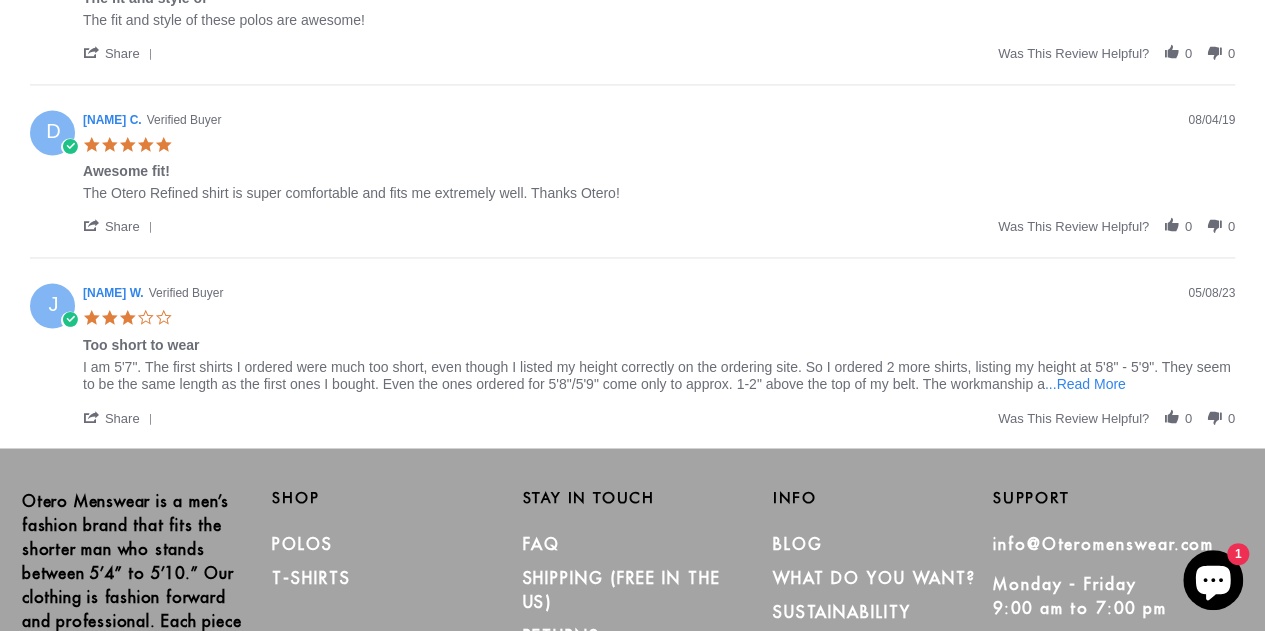 click on "...Read More" at bounding box center [1085, 384] 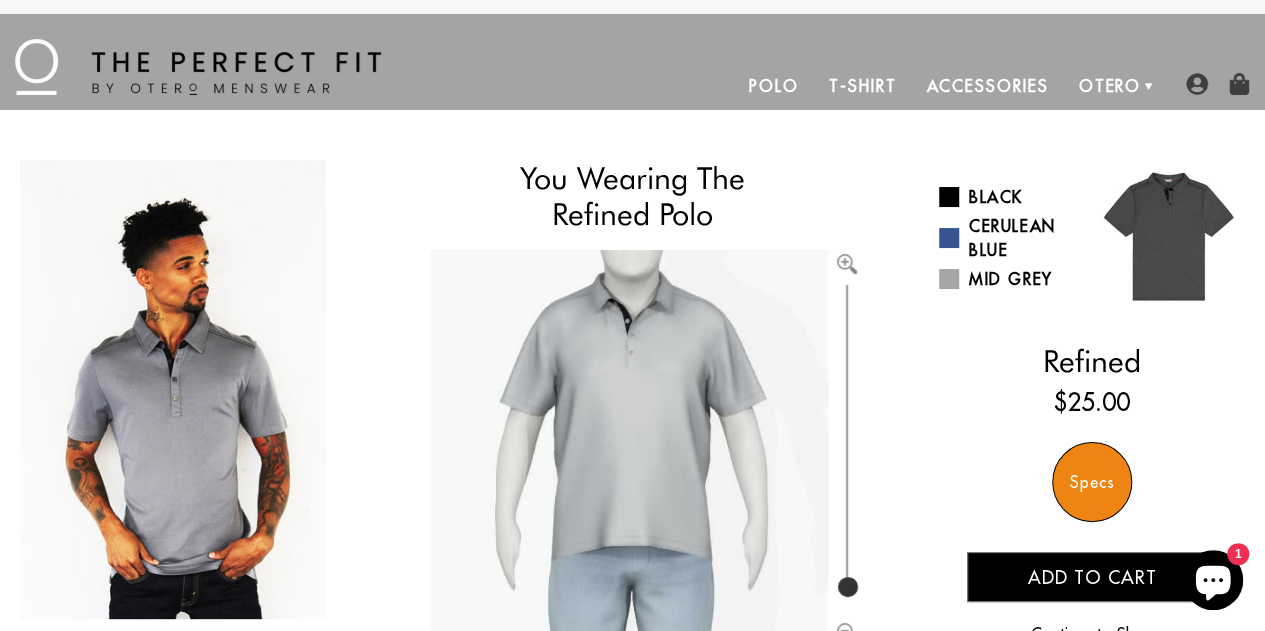 scroll, scrollTop: 0, scrollLeft: 0, axis: both 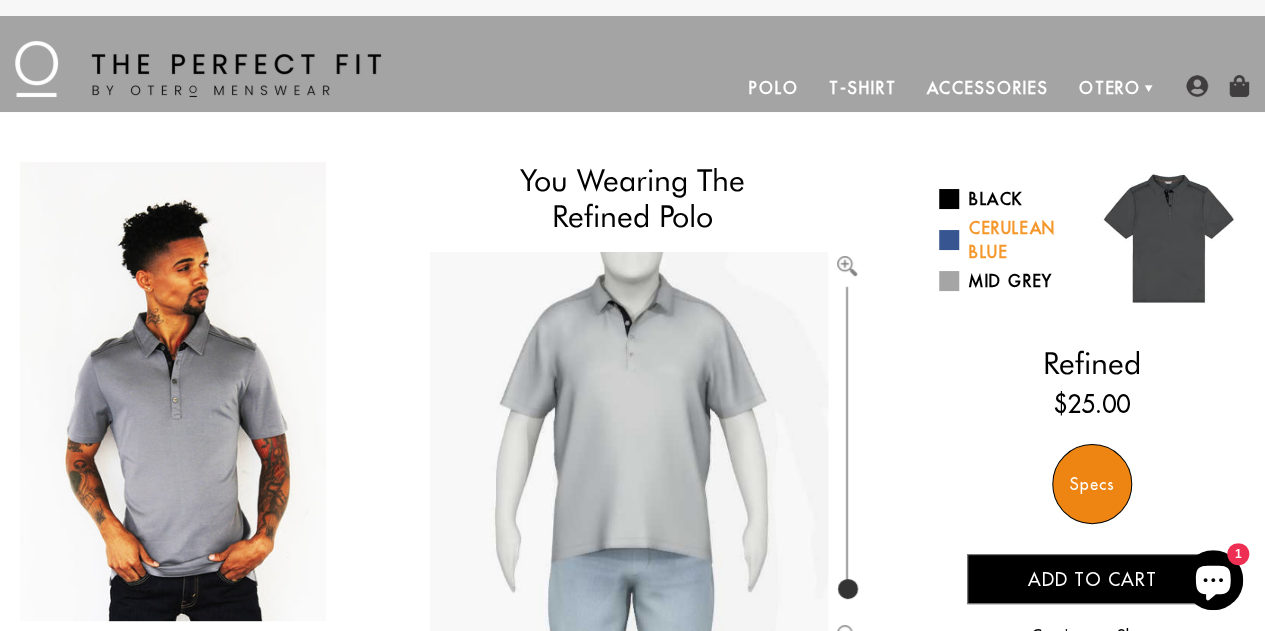 click on "Cerulean Blue" at bounding box center [1008, 240] 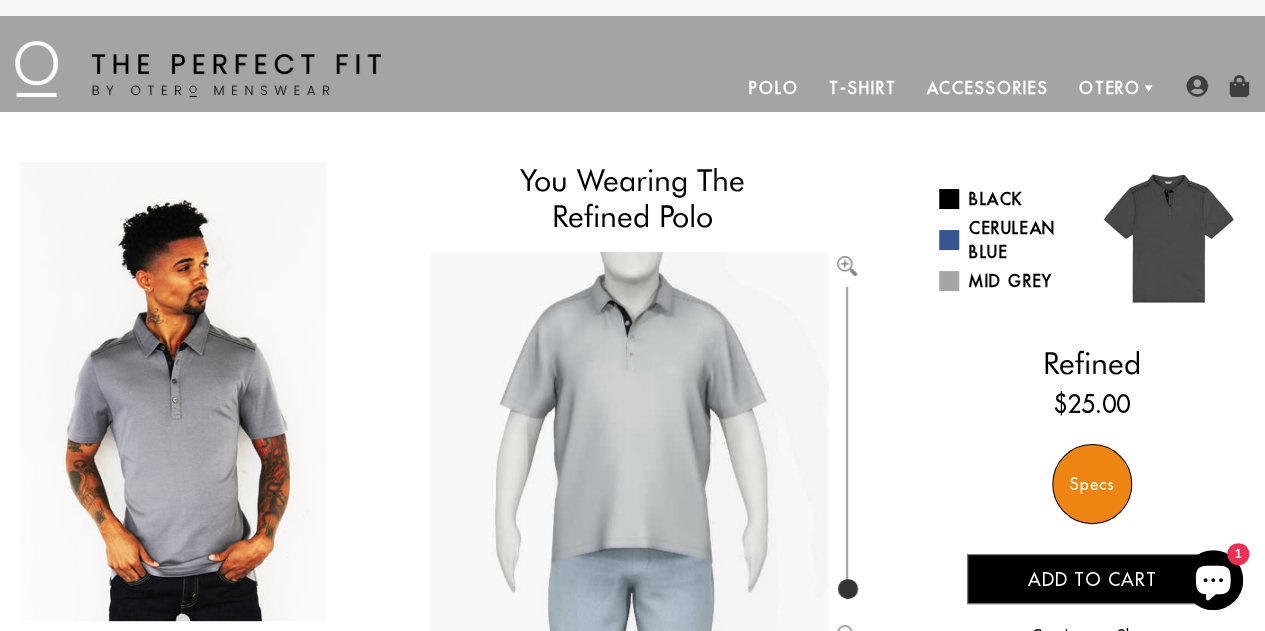 click on "Polo" at bounding box center (774, 88) 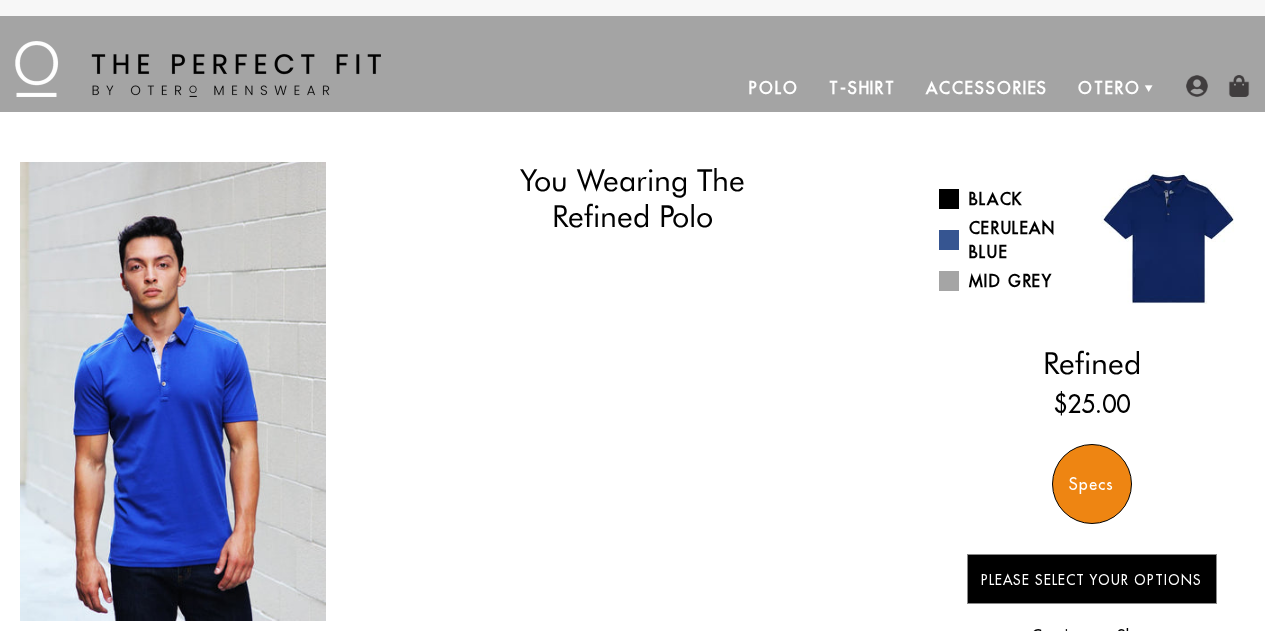 scroll, scrollTop: 0, scrollLeft: 0, axis: both 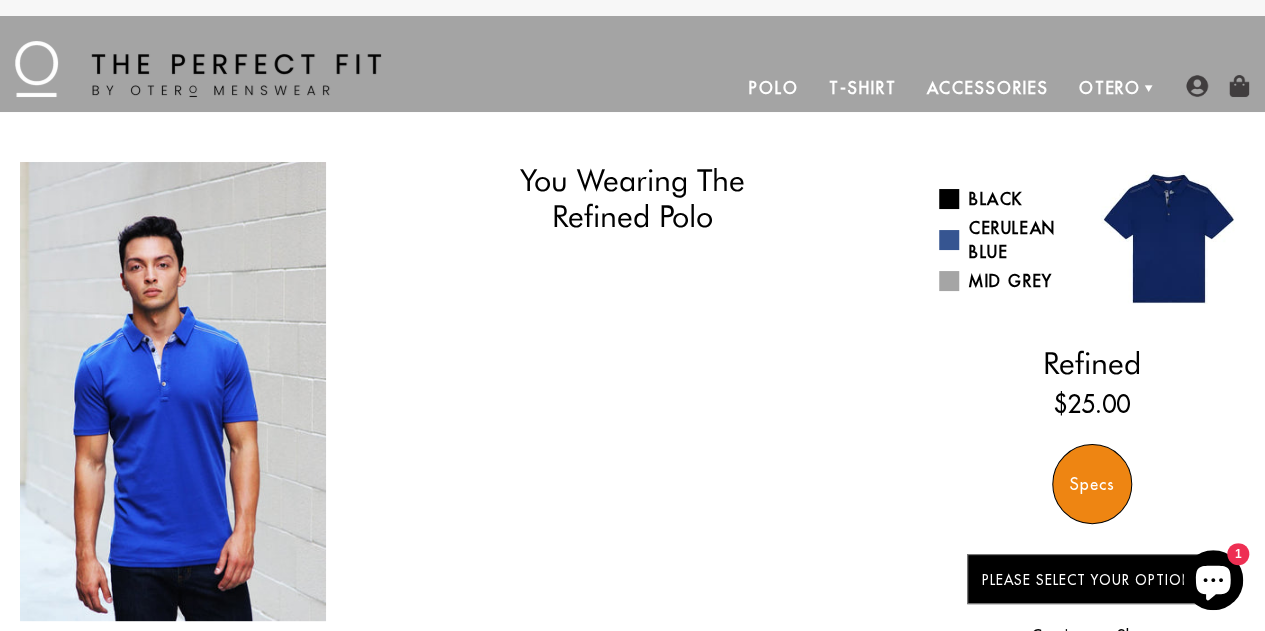 select on "L" 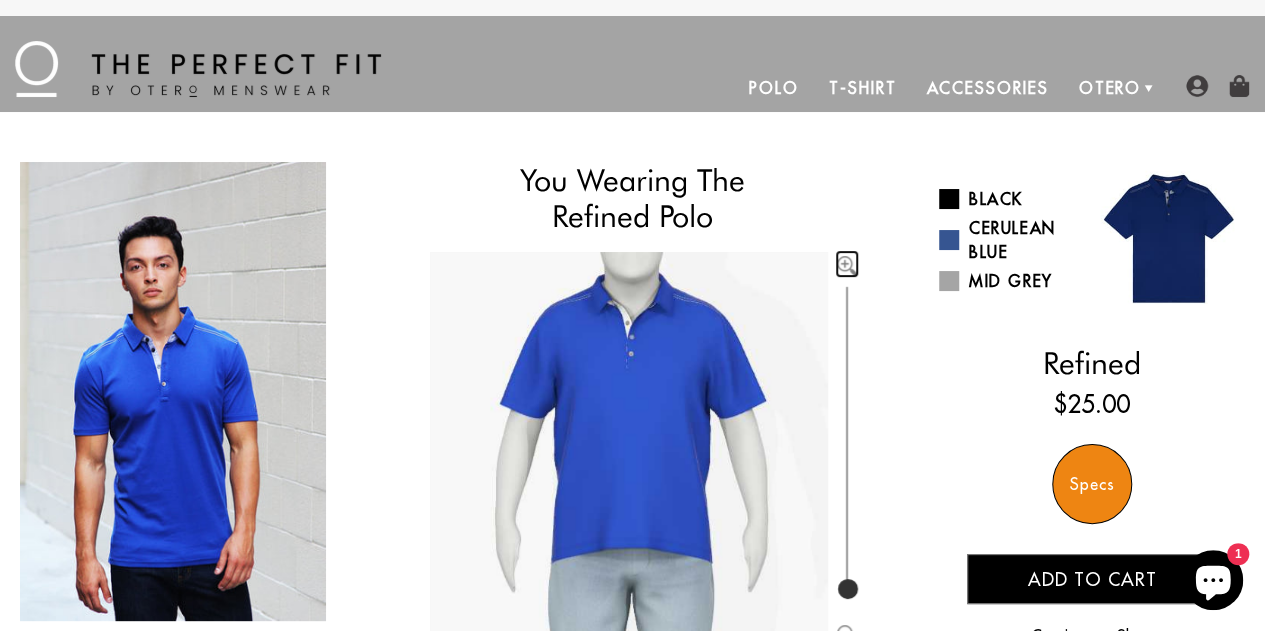 click at bounding box center (847, 266) 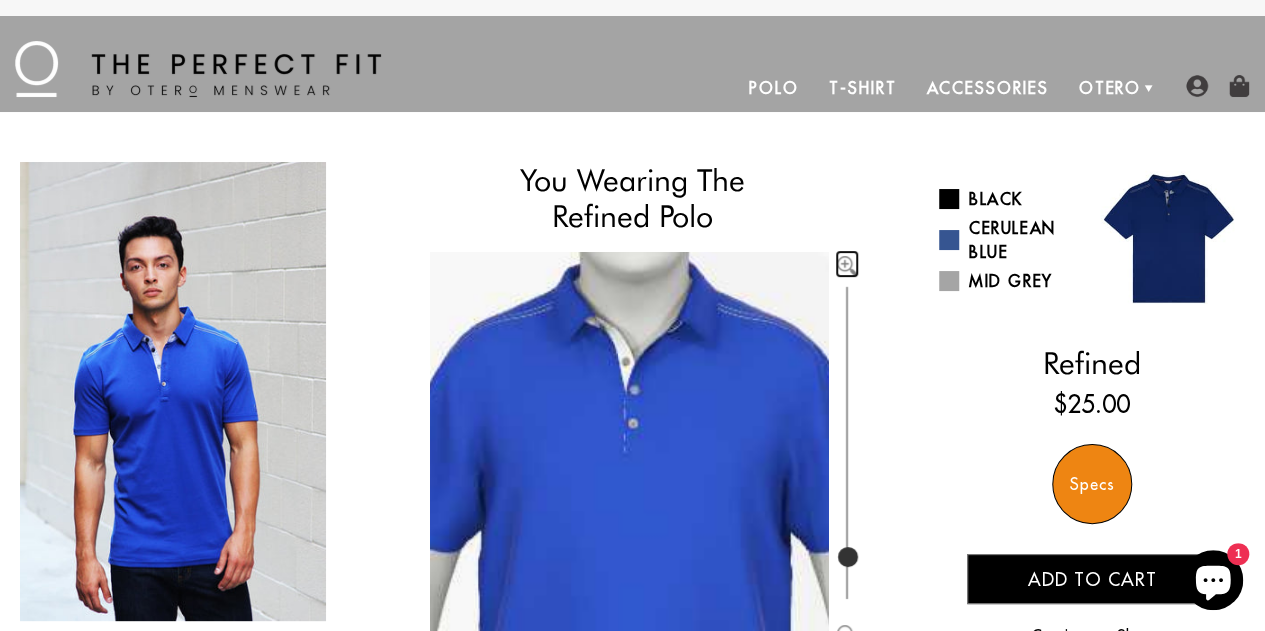 click at bounding box center (847, 266) 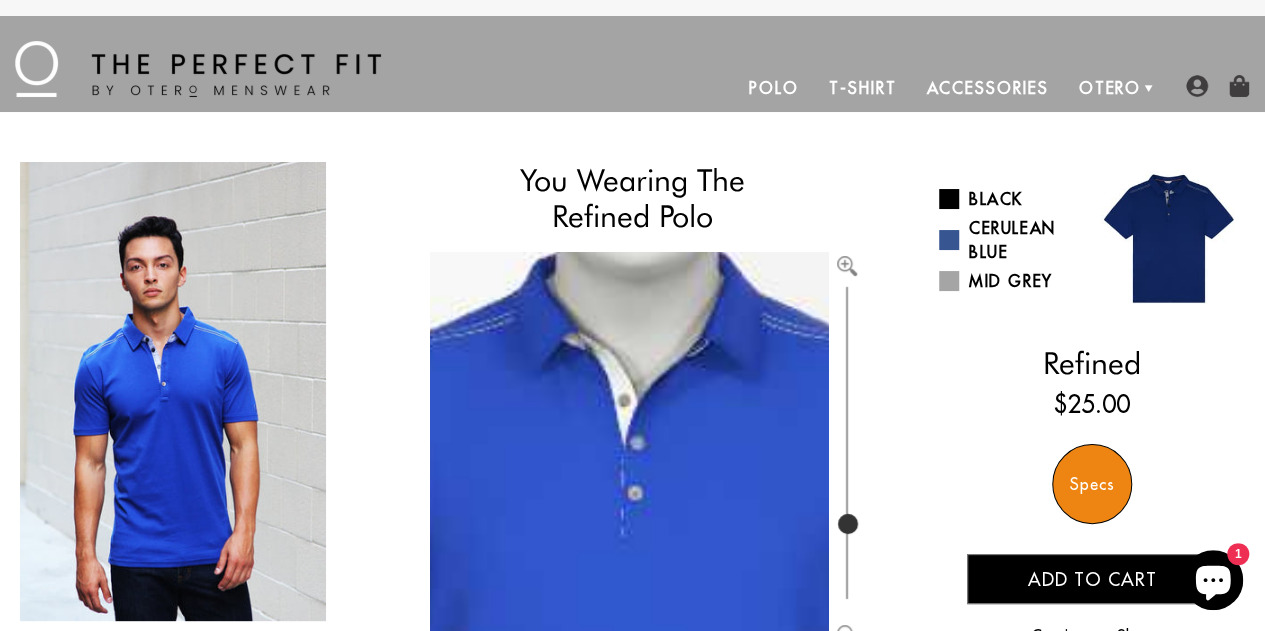 click on "You Wearing The Refined  Polo" at bounding box center (632, 198) 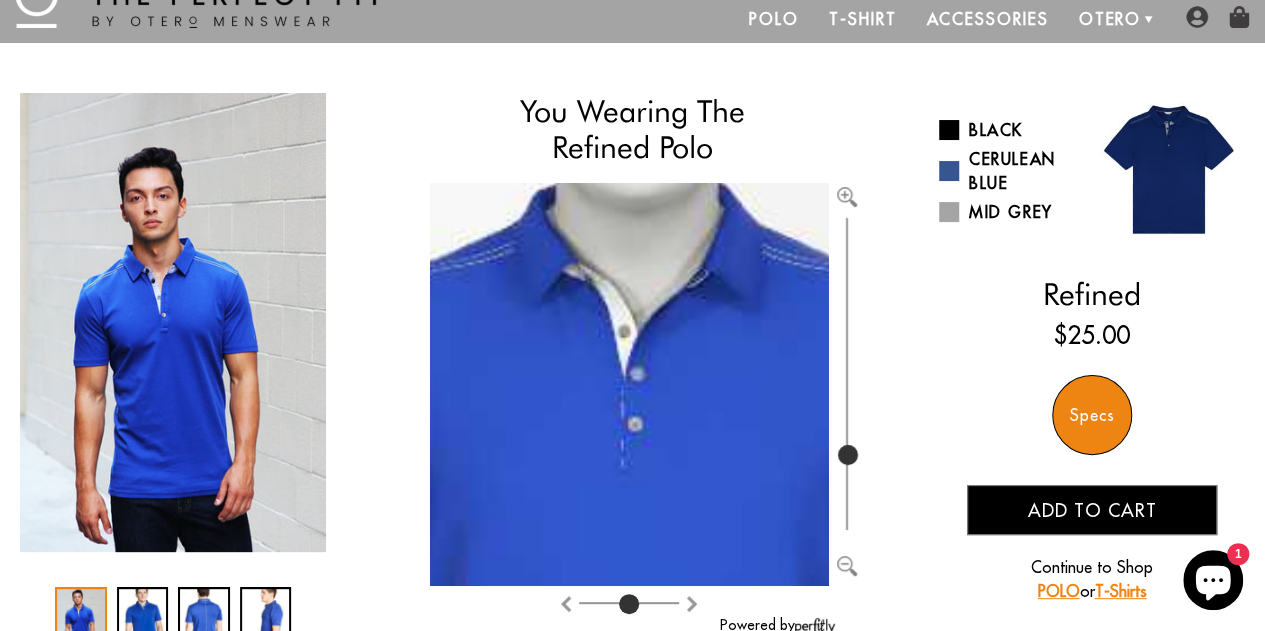 scroll, scrollTop: 100, scrollLeft: 0, axis: vertical 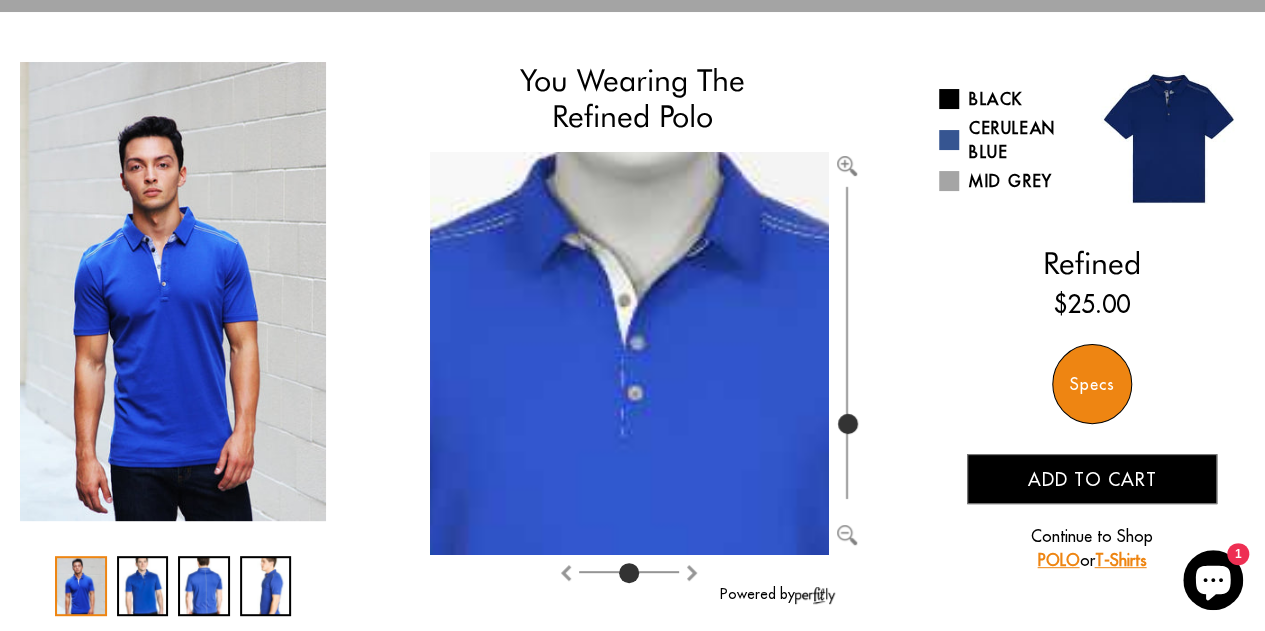 click on "Add to cart" at bounding box center (1091, 479) 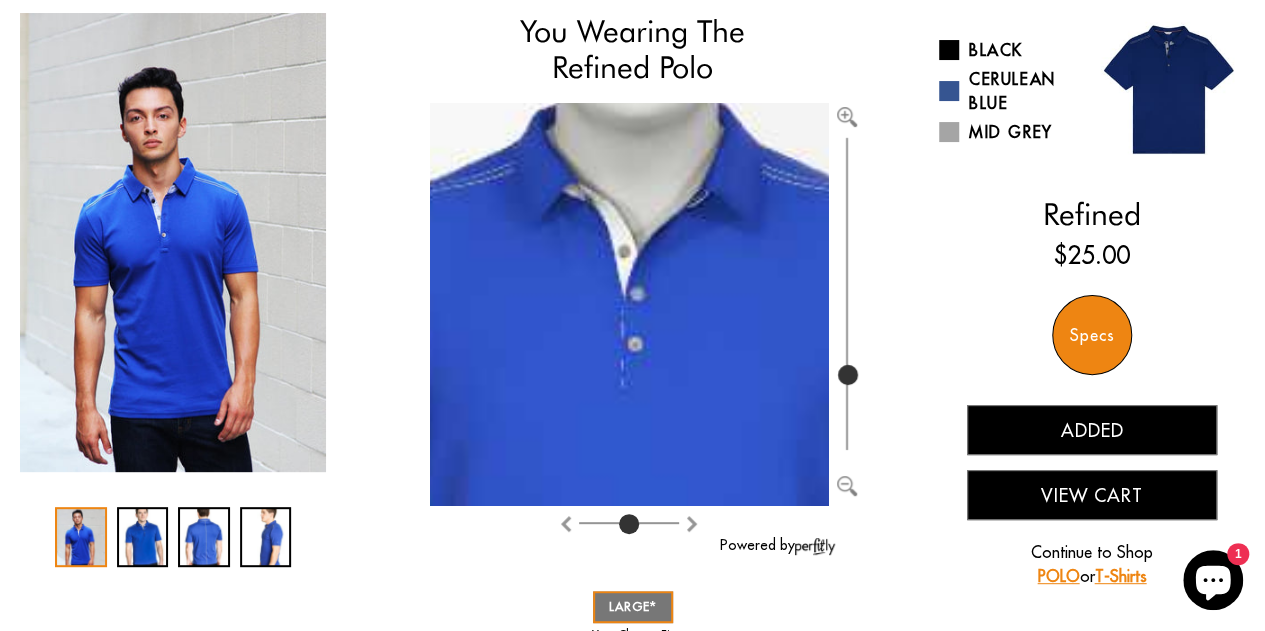 scroll, scrollTop: 100, scrollLeft: 0, axis: vertical 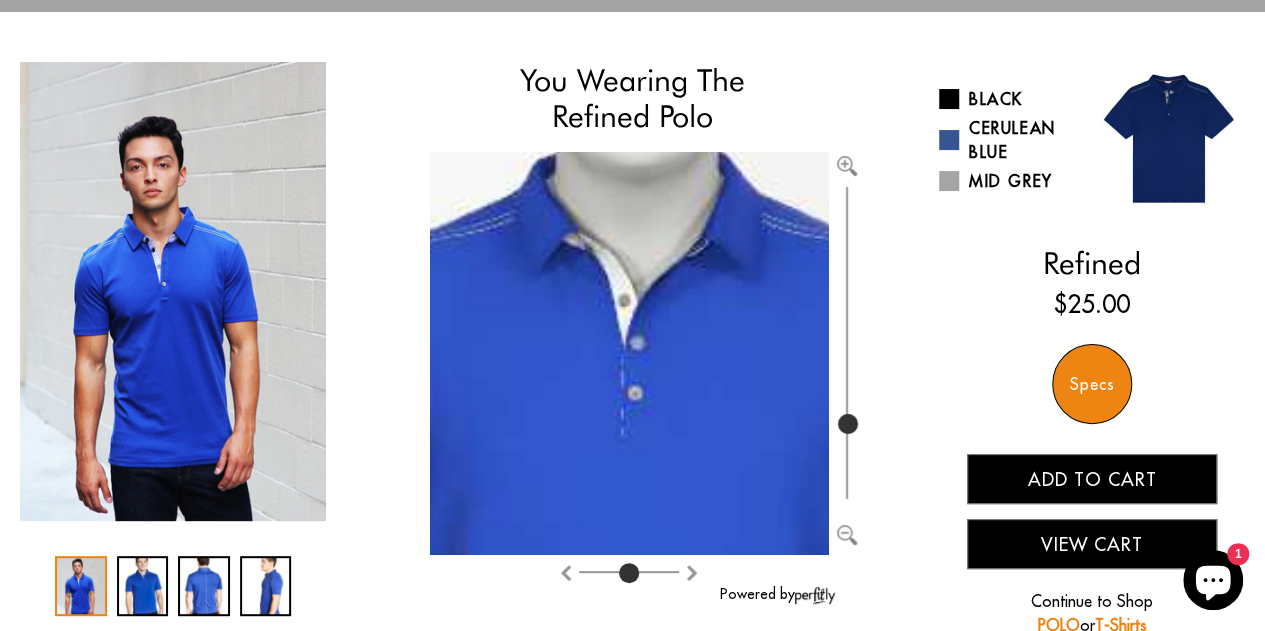 click on "Black
Cerulean Blue
Mid Grey" at bounding box center (1015, 140) 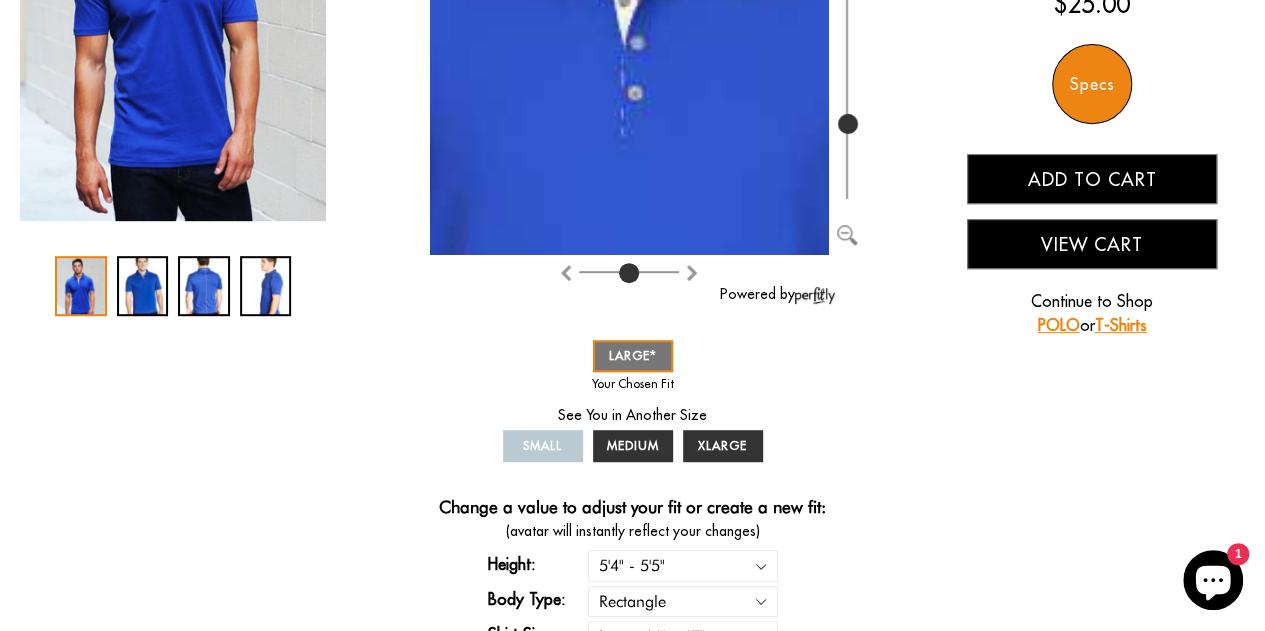 scroll, scrollTop: 0, scrollLeft: 0, axis: both 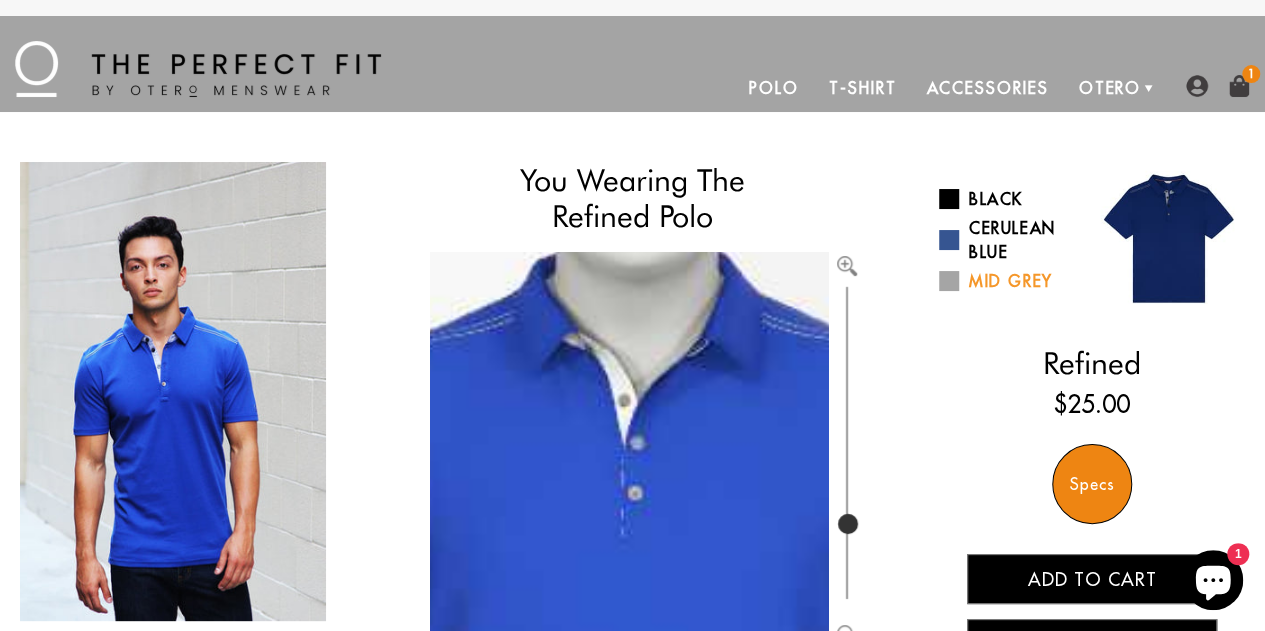 click at bounding box center (949, 281) 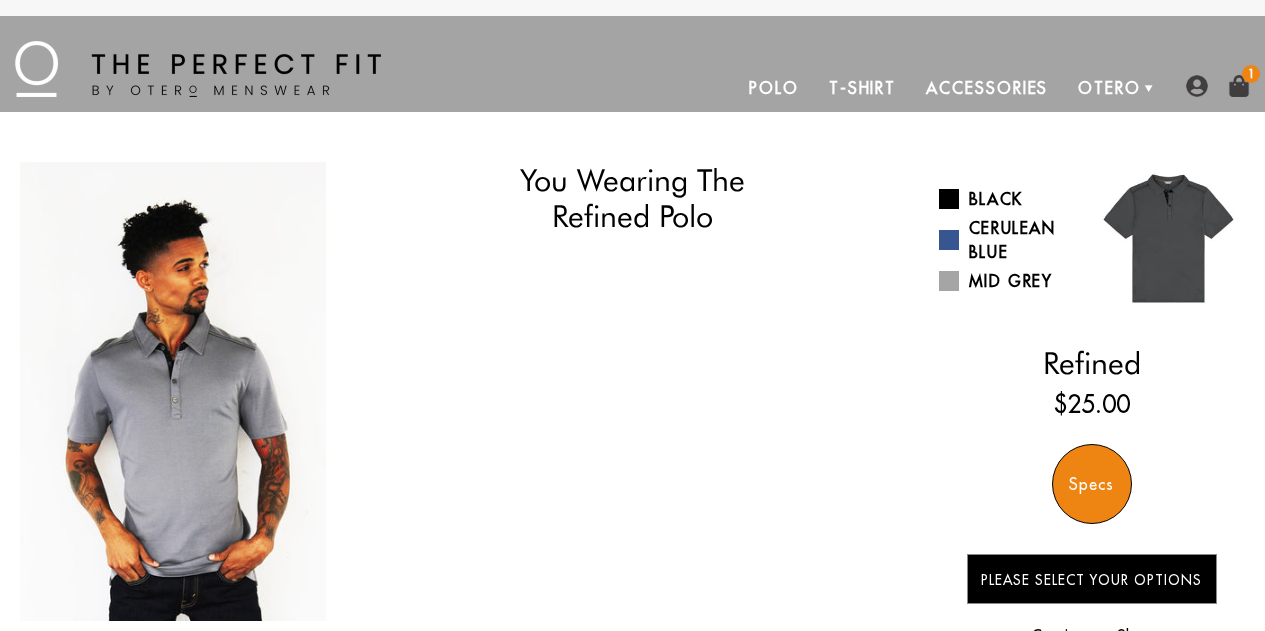 scroll, scrollTop: 0, scrollLeft: 0, axis: both 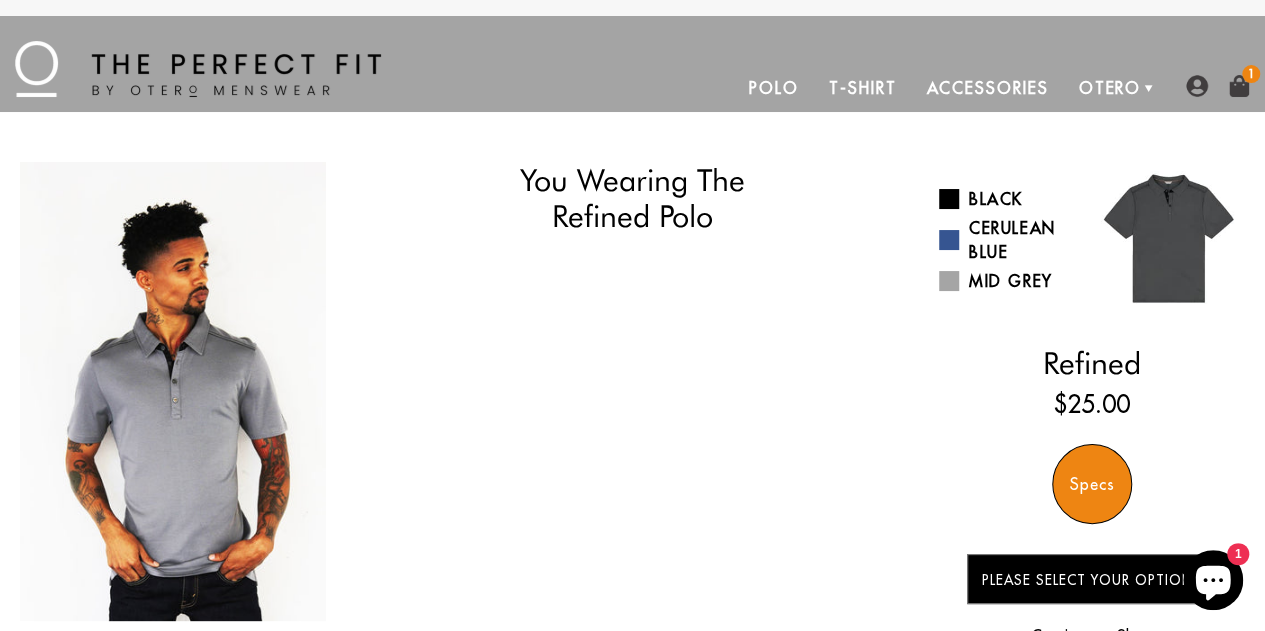 select on "L" 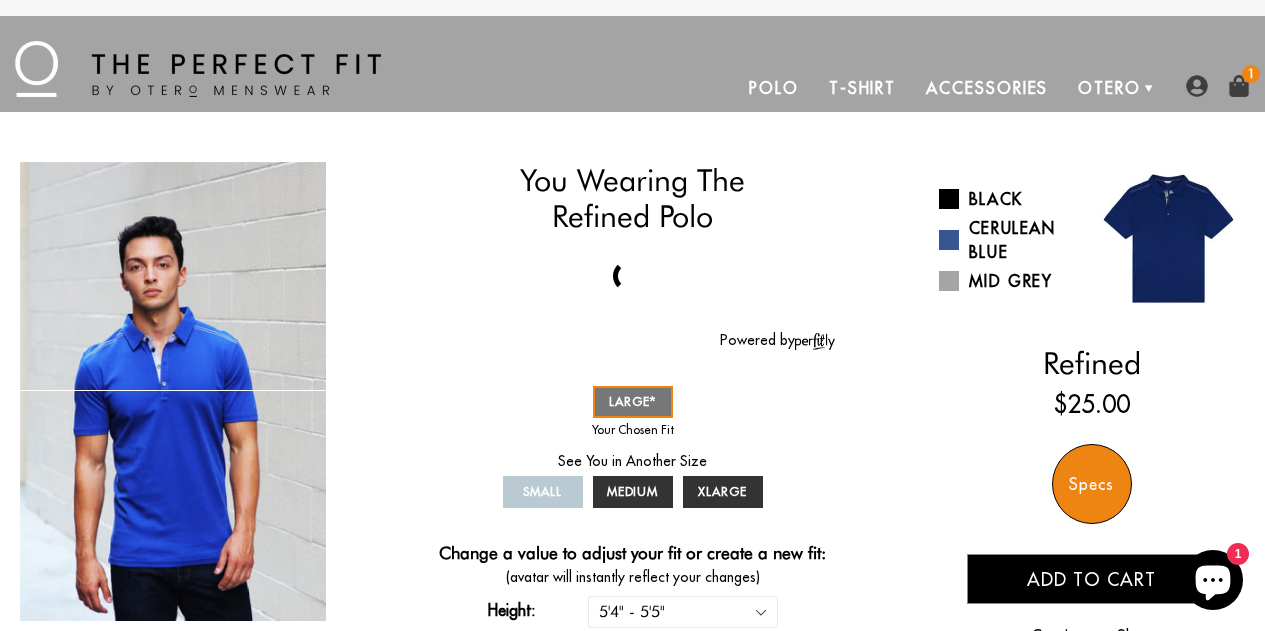 select on "L" 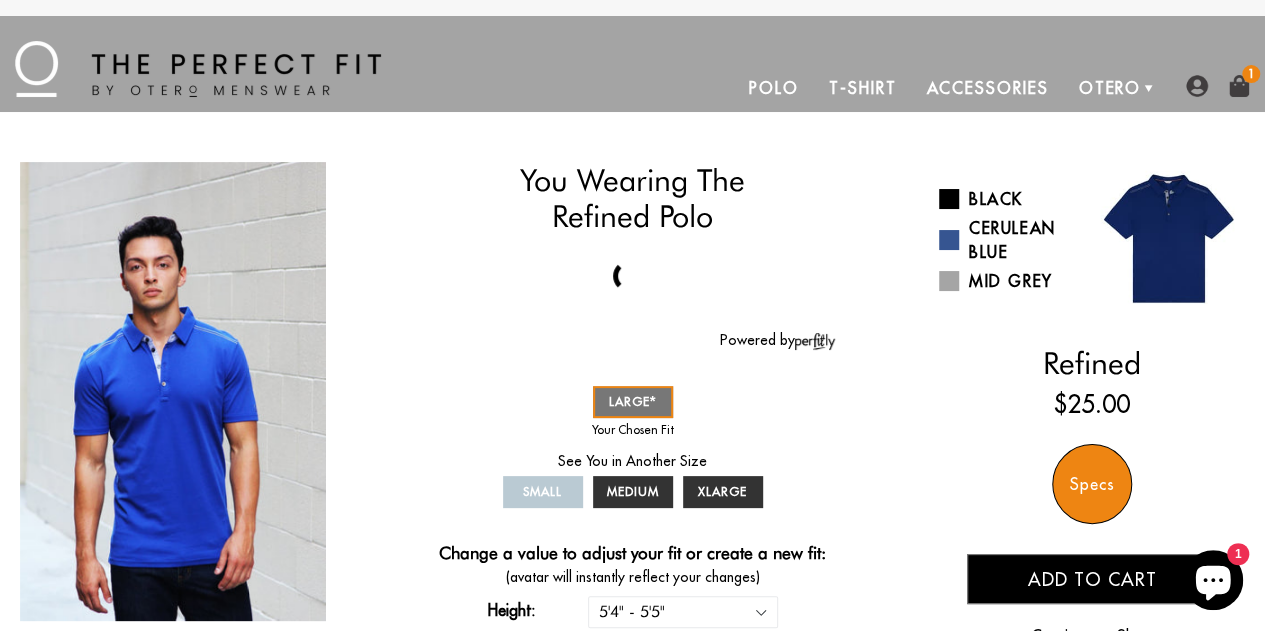 scroll, scrollTop: 0, scrollLeft: 0, axis: both 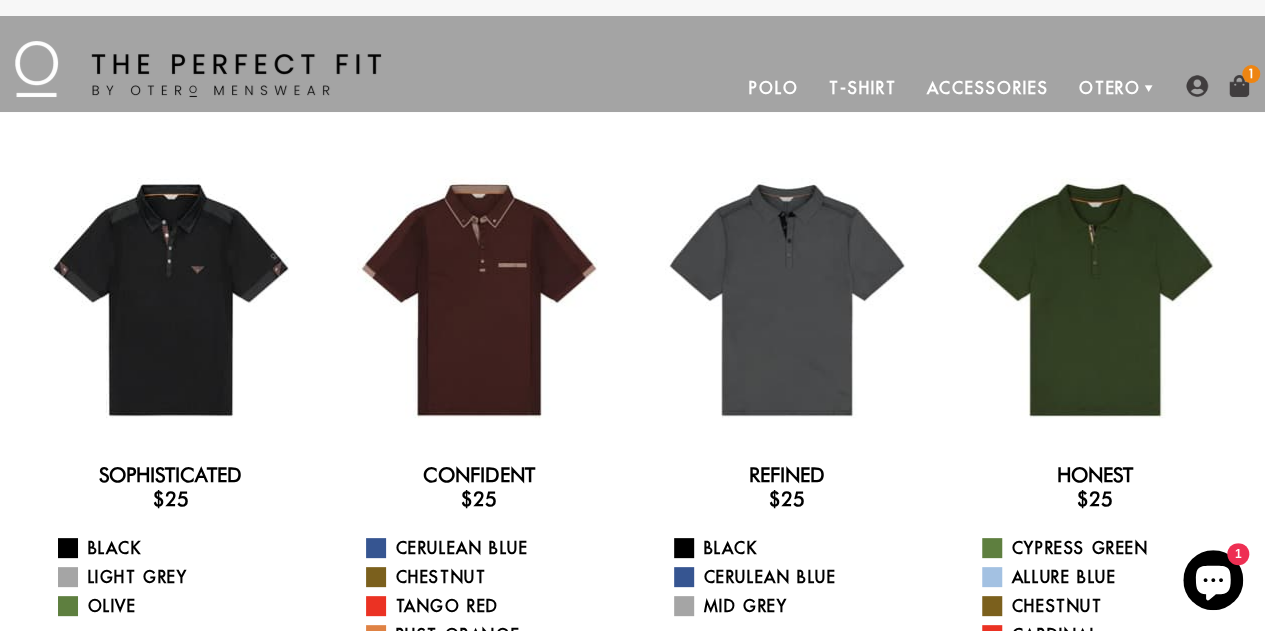 click at bounding box center (198, 69) 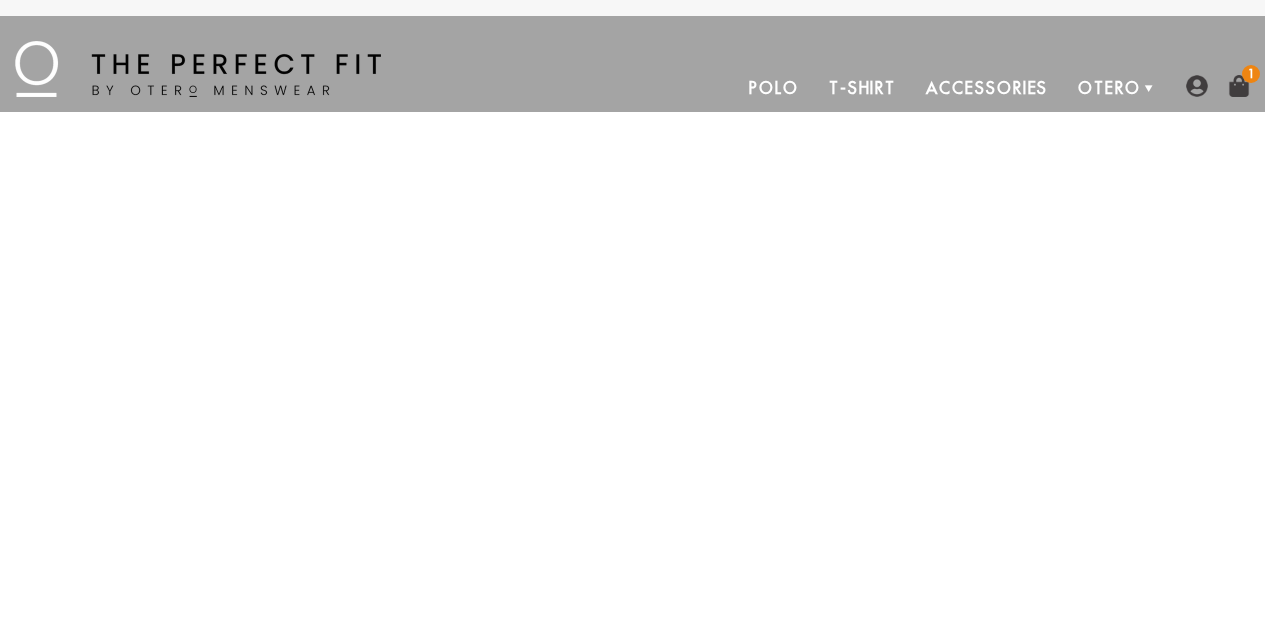 scroll, scrollTop: 0, scrollLeft: 0, axis: both 